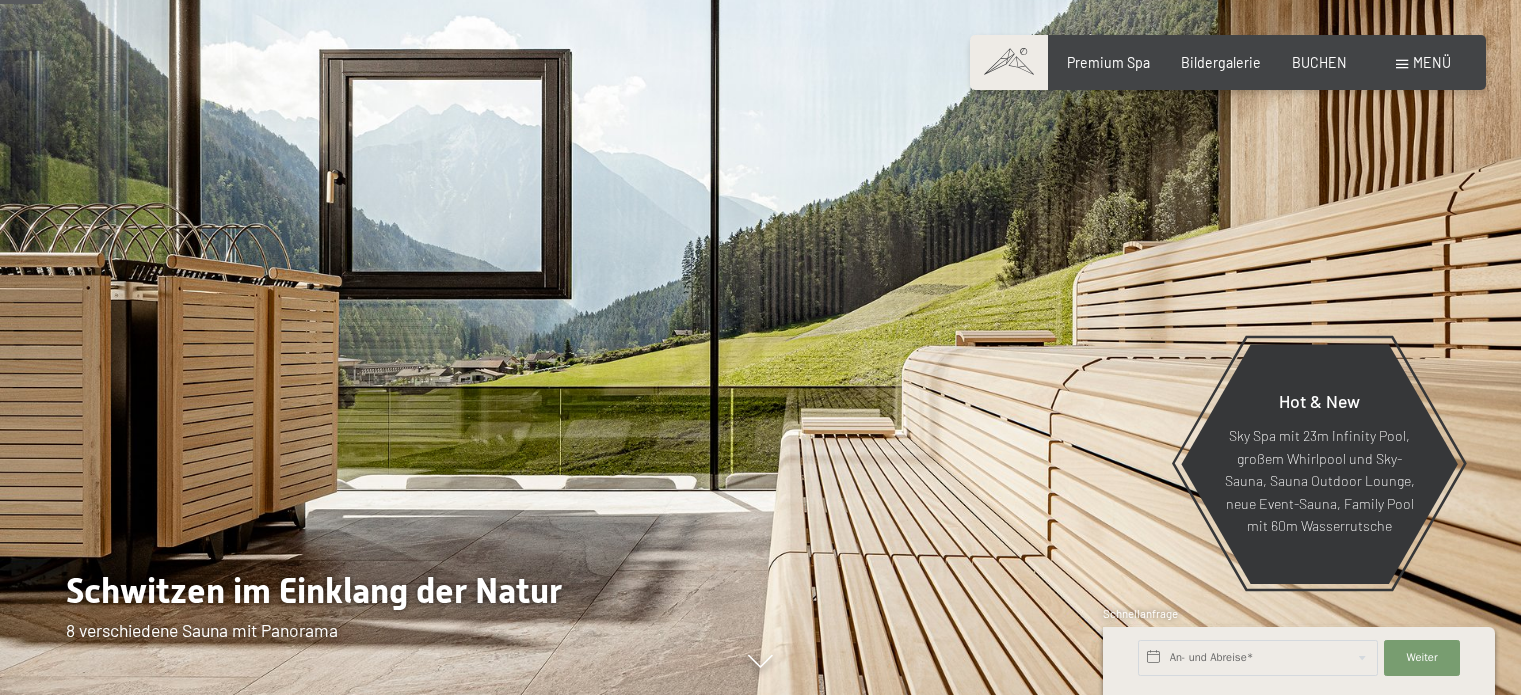 scroll, scrollTop: 266, scrollLeft: 0, axis: vertical 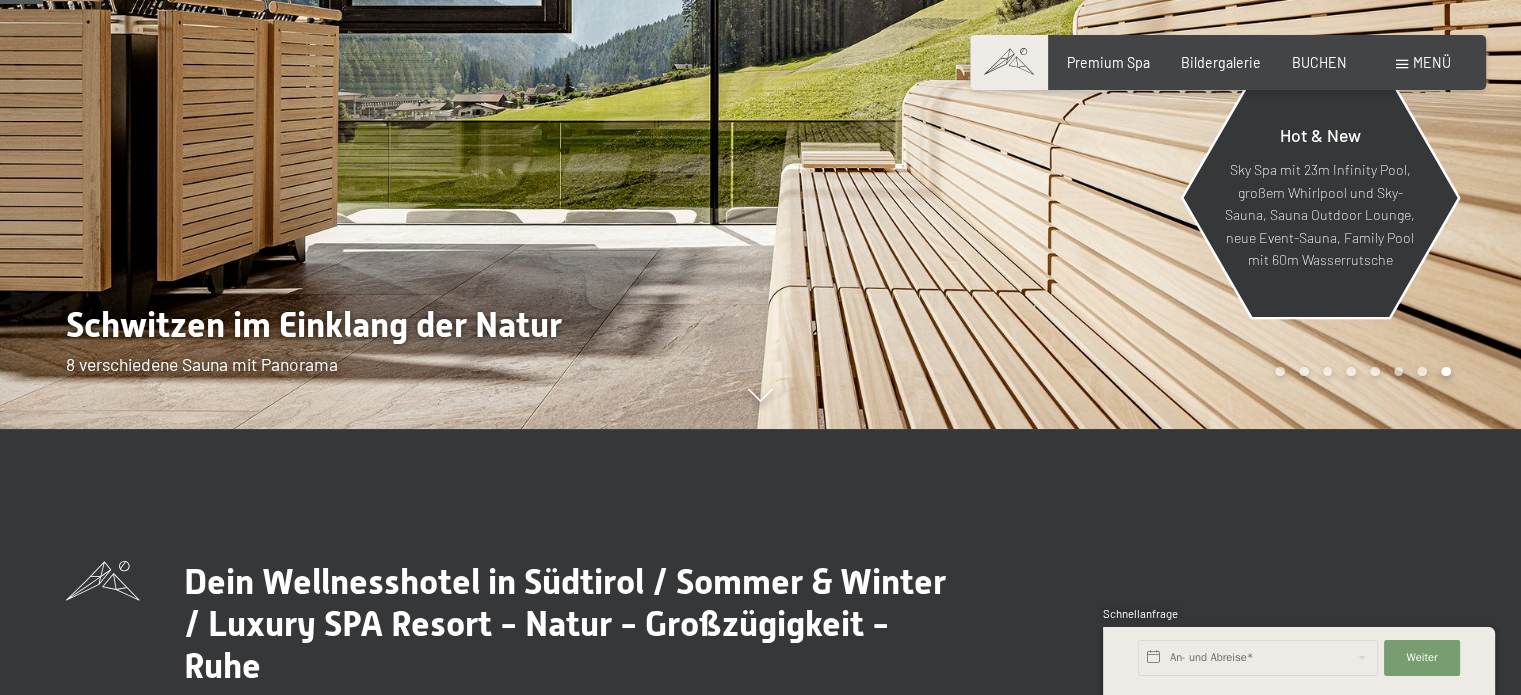 click on "Sky Spa mit 23m Infinity Pool, großem Whirlpool und Sky-Sauna, Sauna Outdoor Lounge, neue Event-Sauna, Family Pool mit 60m Wasserrutsche" at bounding box center [1319, 215] 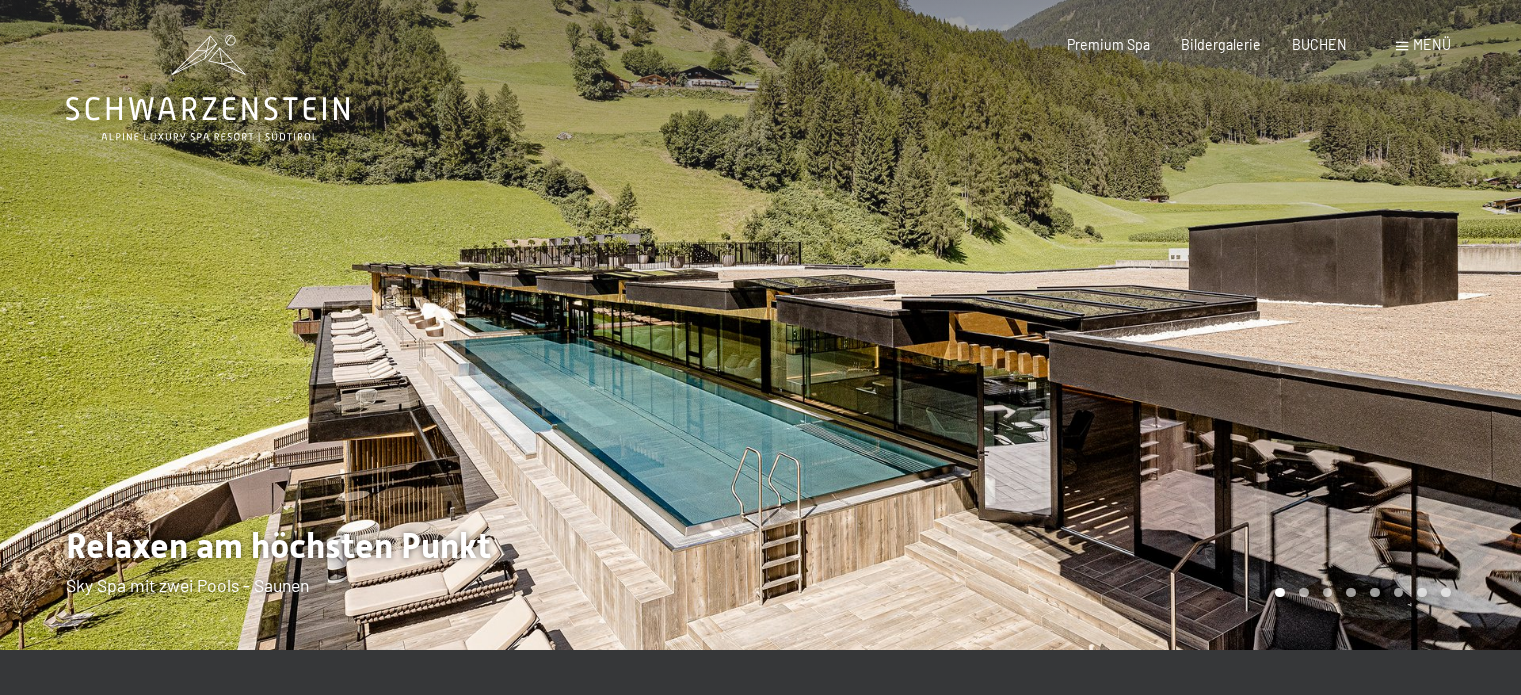 scroll, scrollTop: 0, scrollLeft: 0, axis: both 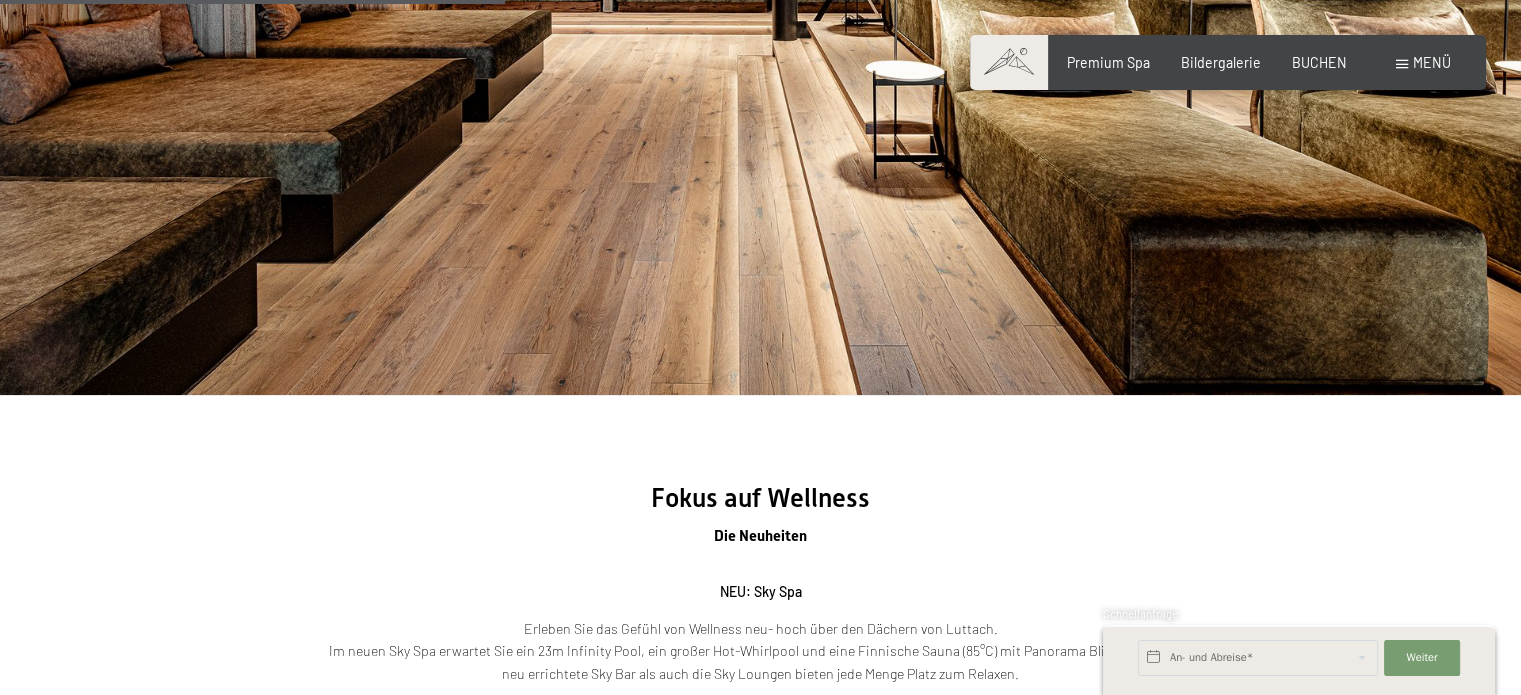 click on "Buchen           Anfragen                                     Premium Spa           Bildergalerie           BUCHEN           Menü                                                                    DE         IT         EN                Gutschein             Bildergalerie               Anfragen           Buchen                    DE         IT         EN                       Das Schwarzenstein           Neuheiten im Schwarzenstein         Ihre Gastgeber         Premium Spa         Gourmet         Aktiv         Wochenprogramm         Bilder             Family         GoGreen         Belvita         Bildergalerie                     Wohnen & Preise           Inklusivleistungen         Zimmer & Preise         Liste             Angebote         Liste             Familienpreise         Spa Anwendungen         Treuebonus         Anfrage         Buchung         AGBs - Info         Gutschein         Geschenksidee         App. Luxegg                     Umgebung" at bounding box center (1227, 63) 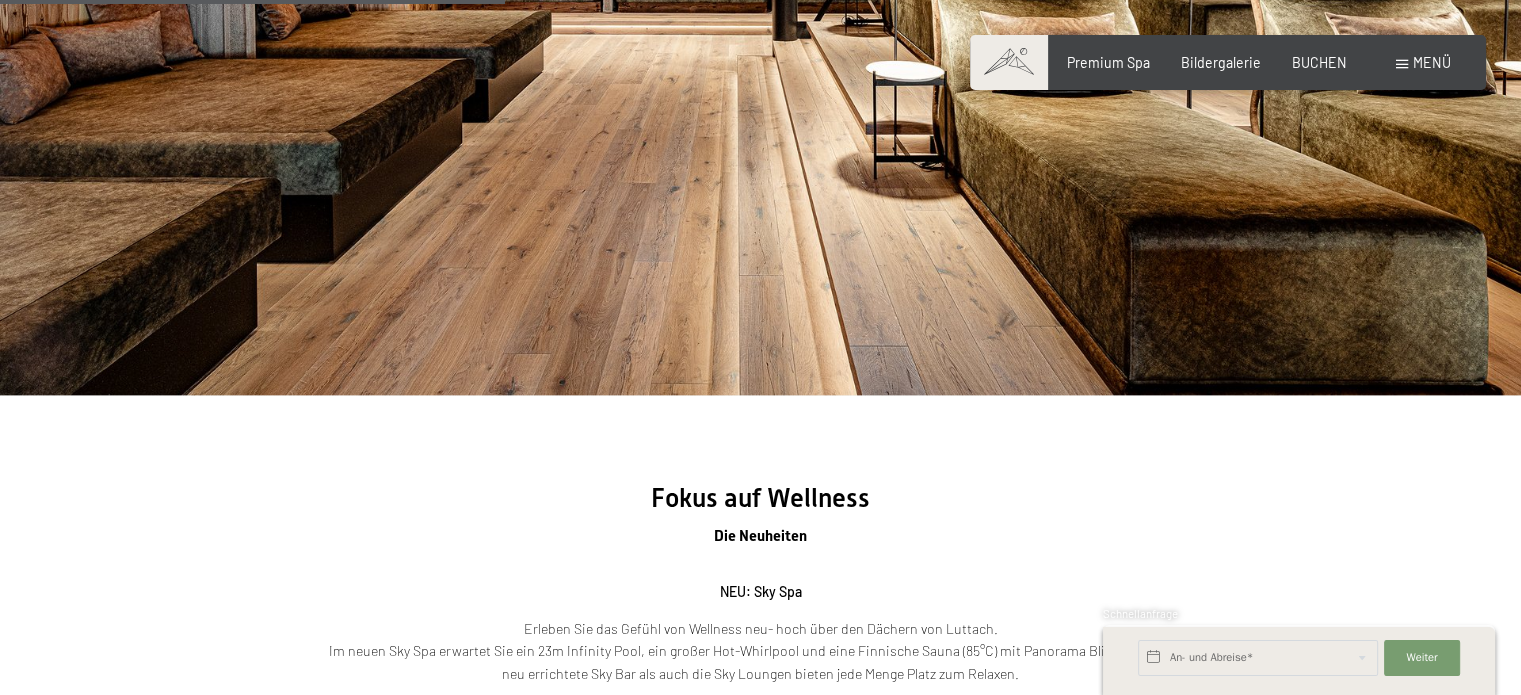 click at bounding box center (1402, 64) 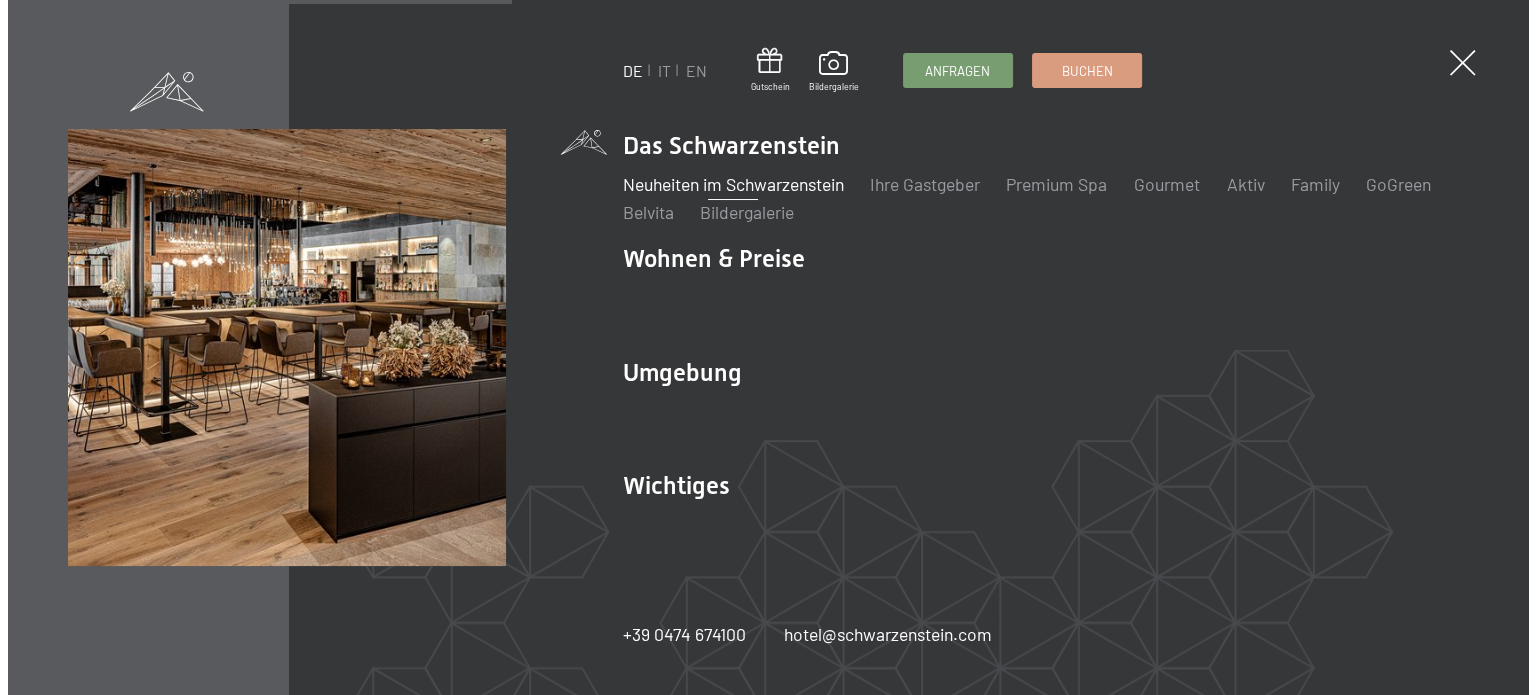 scroll, scrollTop: 2393, scrollLeft: 0, axis: vertical 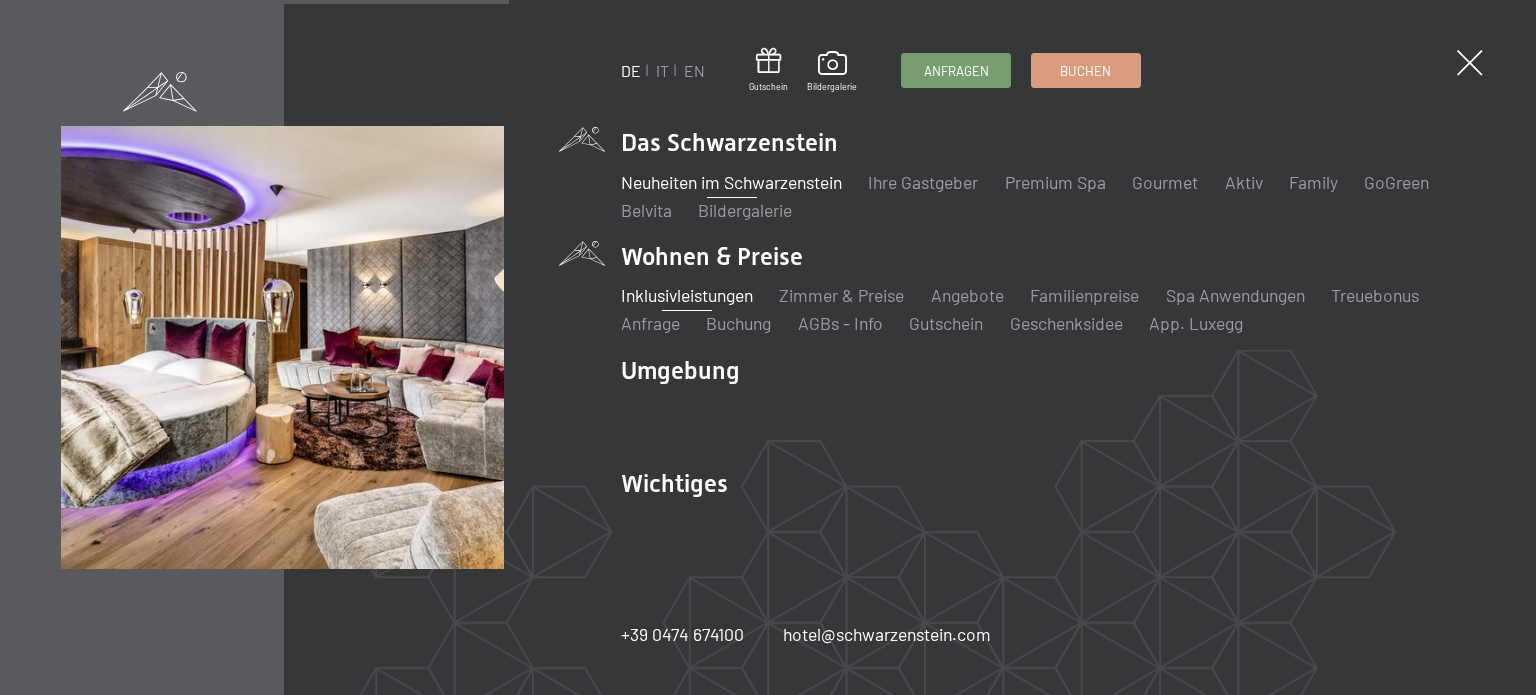 click on "Inklusivleistungen" at bounding box center [687, 295] 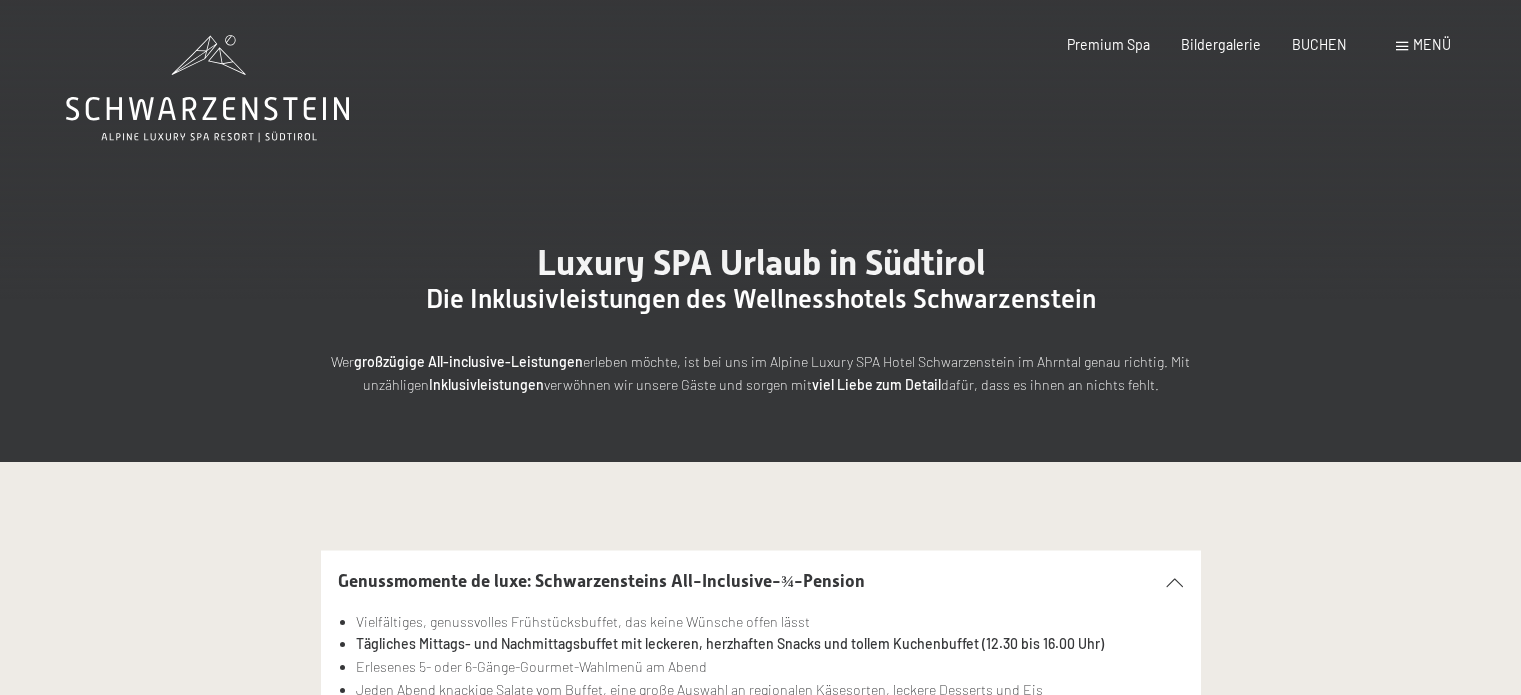 scroll, scrollTop: 0, scrollLeft: 0, axis: both 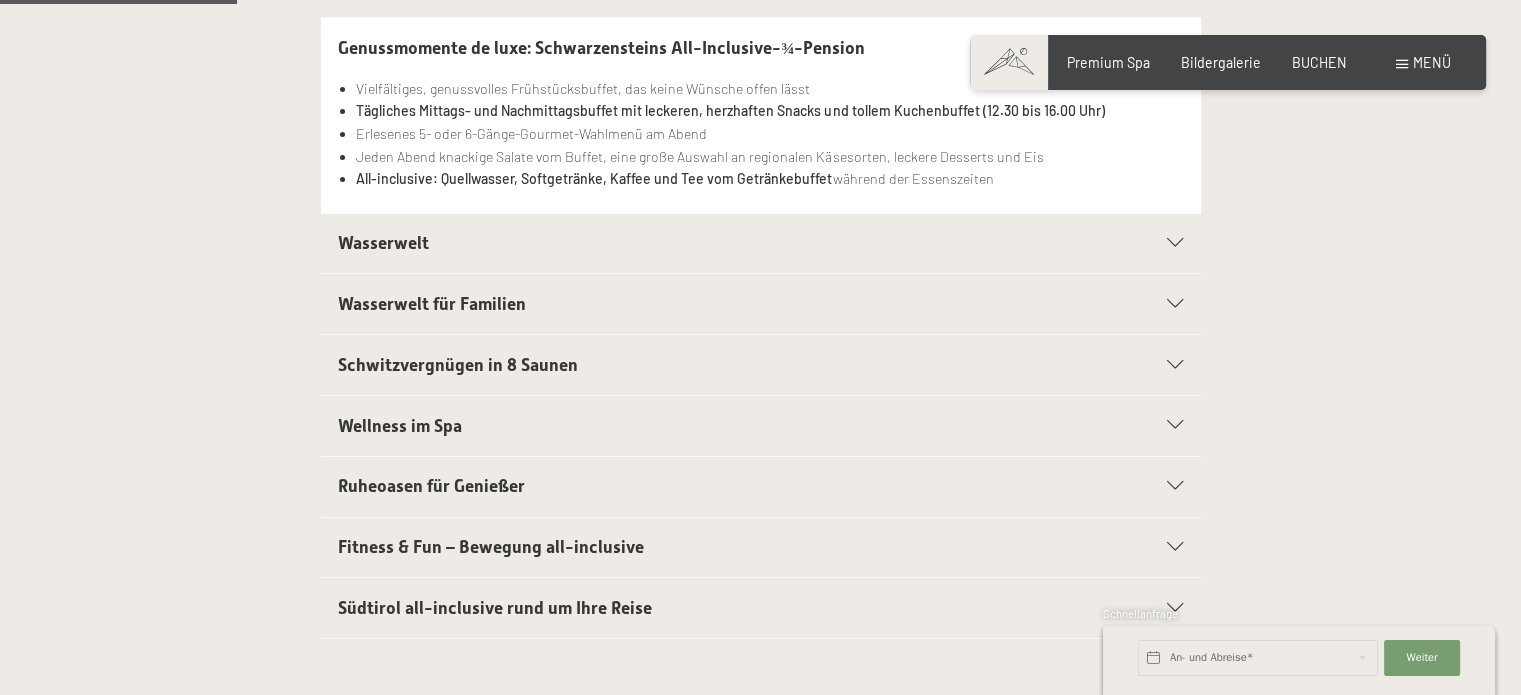 click on "Wasserwelt" at bounding box center [383, 243] 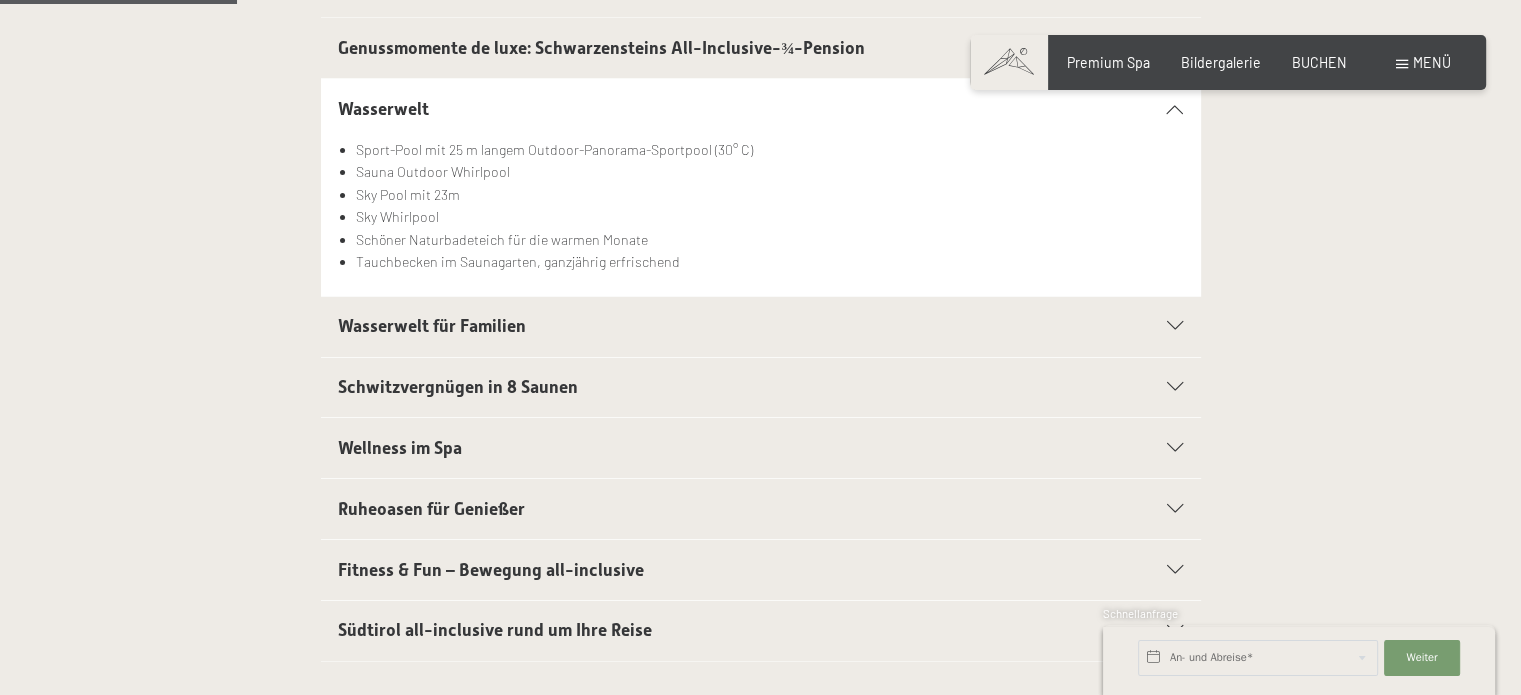 click on "Wellness im Spa" at bounding box center [400, 448] 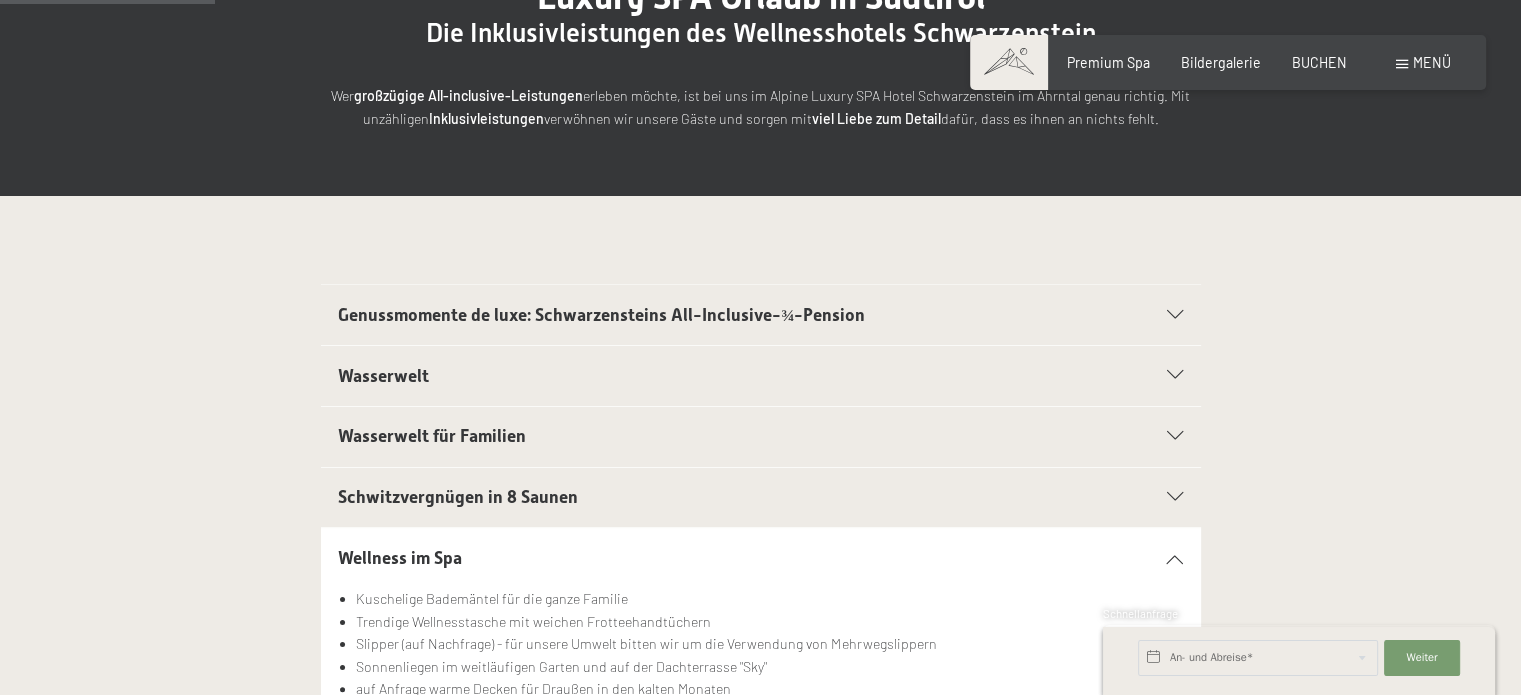 scroll, scrollTop: 533, scrollLeft: 0, axis: vertical 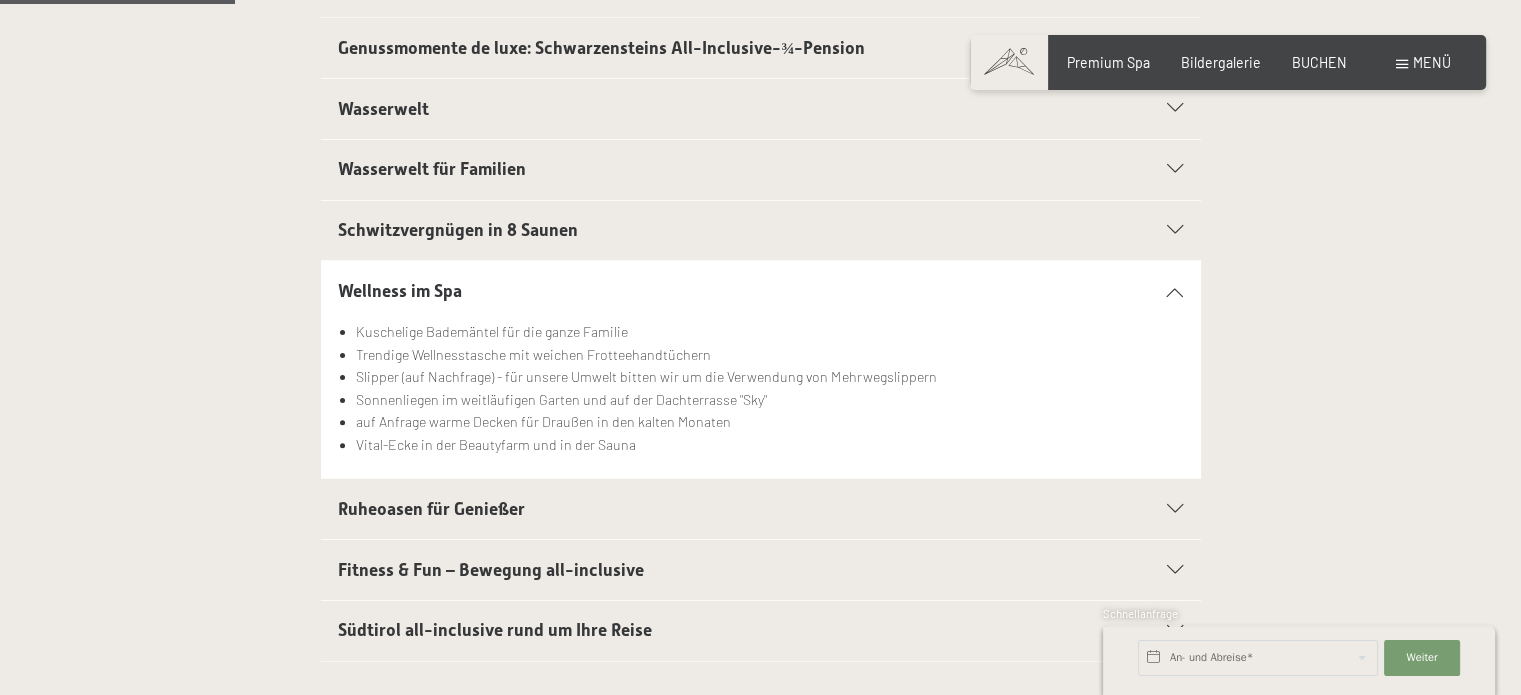 click on "Ruheoasen für Genießer" at bounding box center (431, 509) 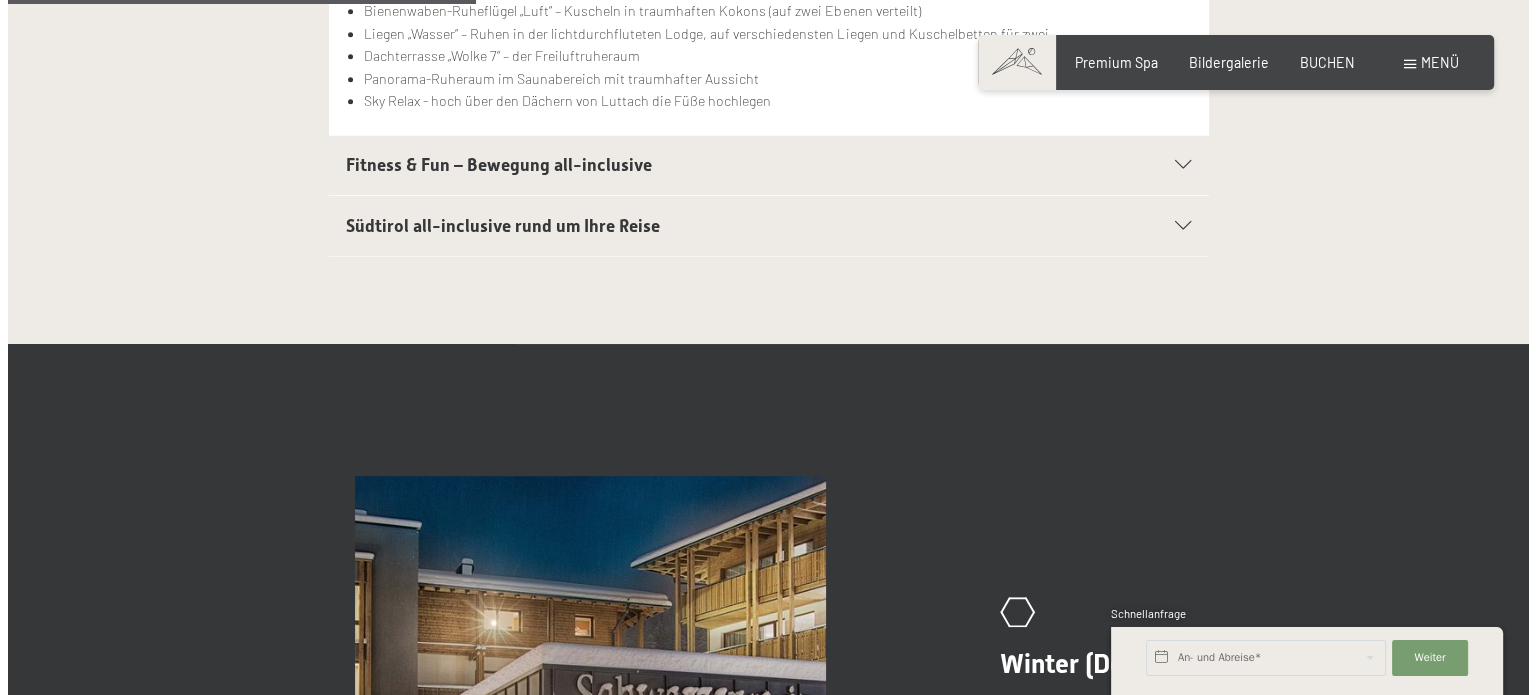 scroll, scrollTop: 0, scrollLeft: 0, axis: both 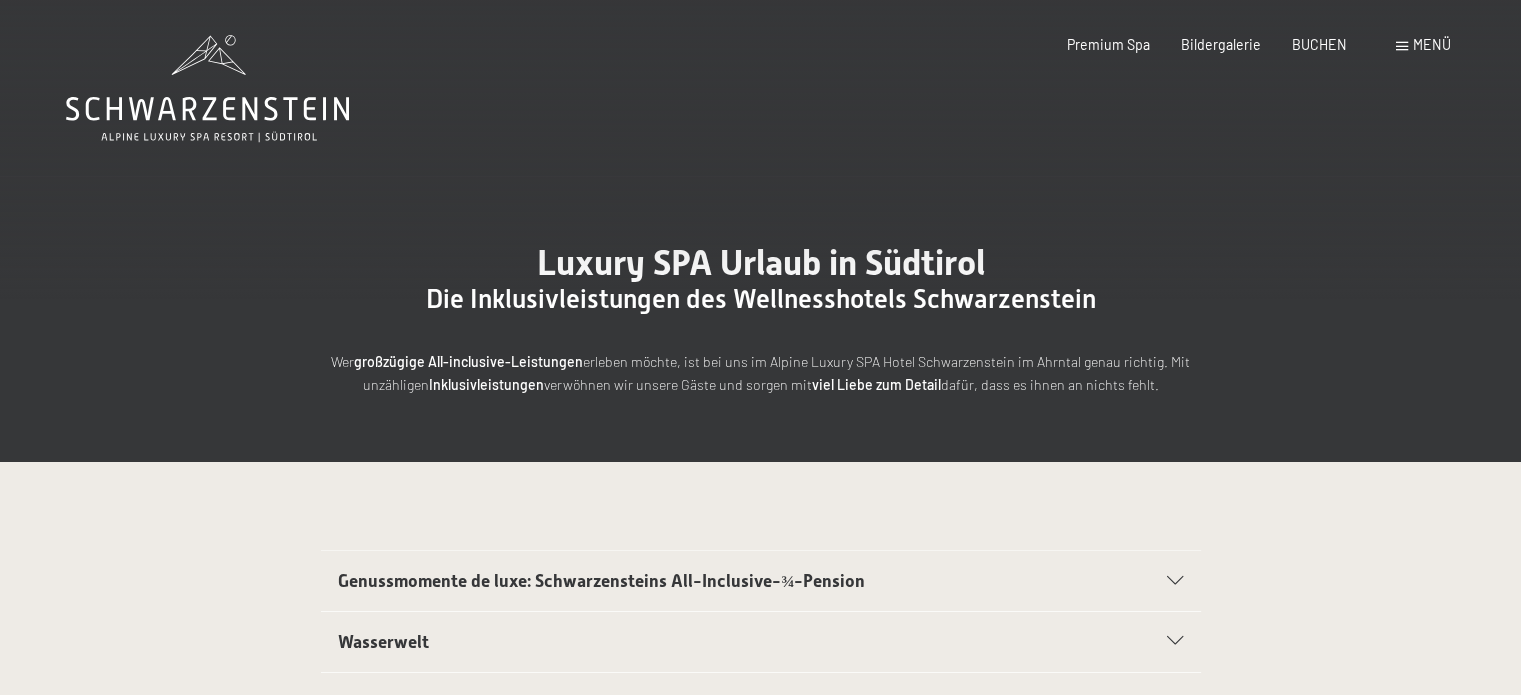 click on "Menü" at bounding box center (1432, 44) 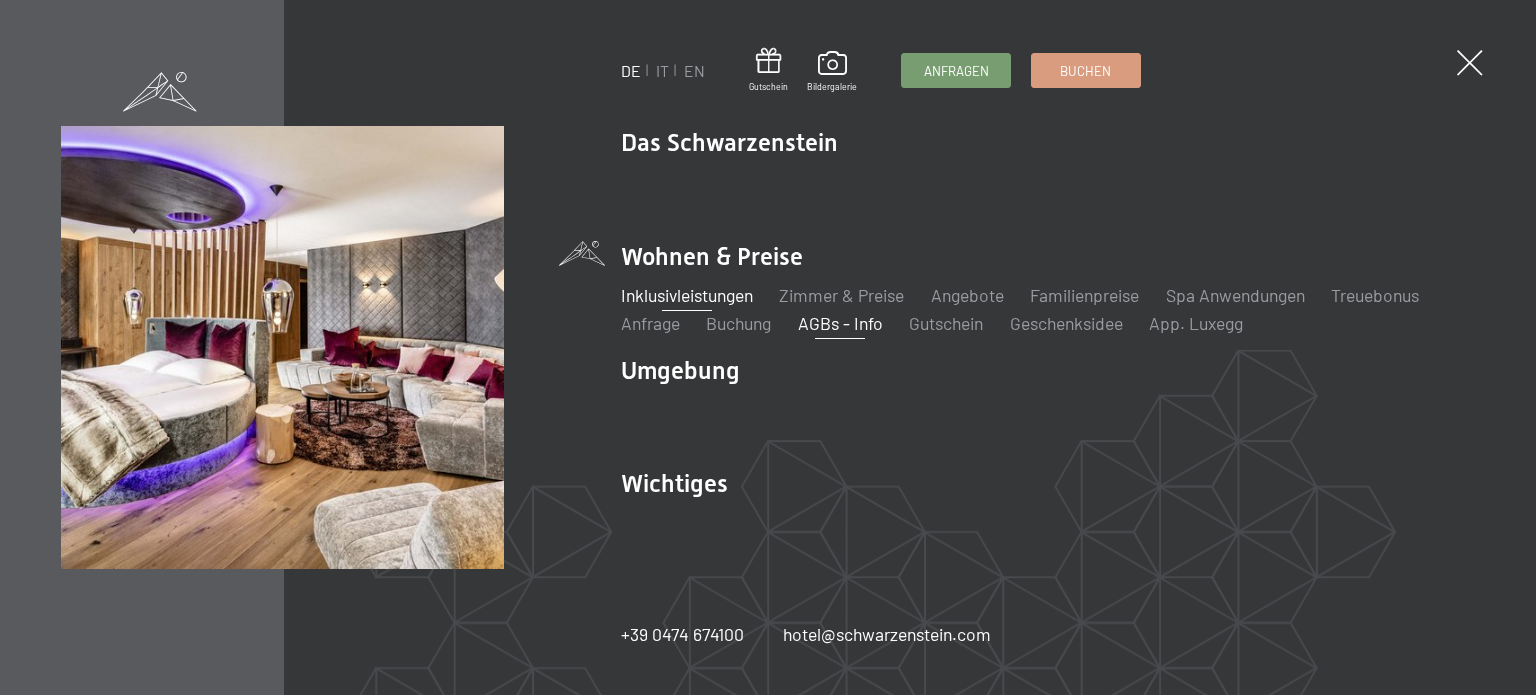 click on "AGBs - Info" at bounding box center (840, 323) 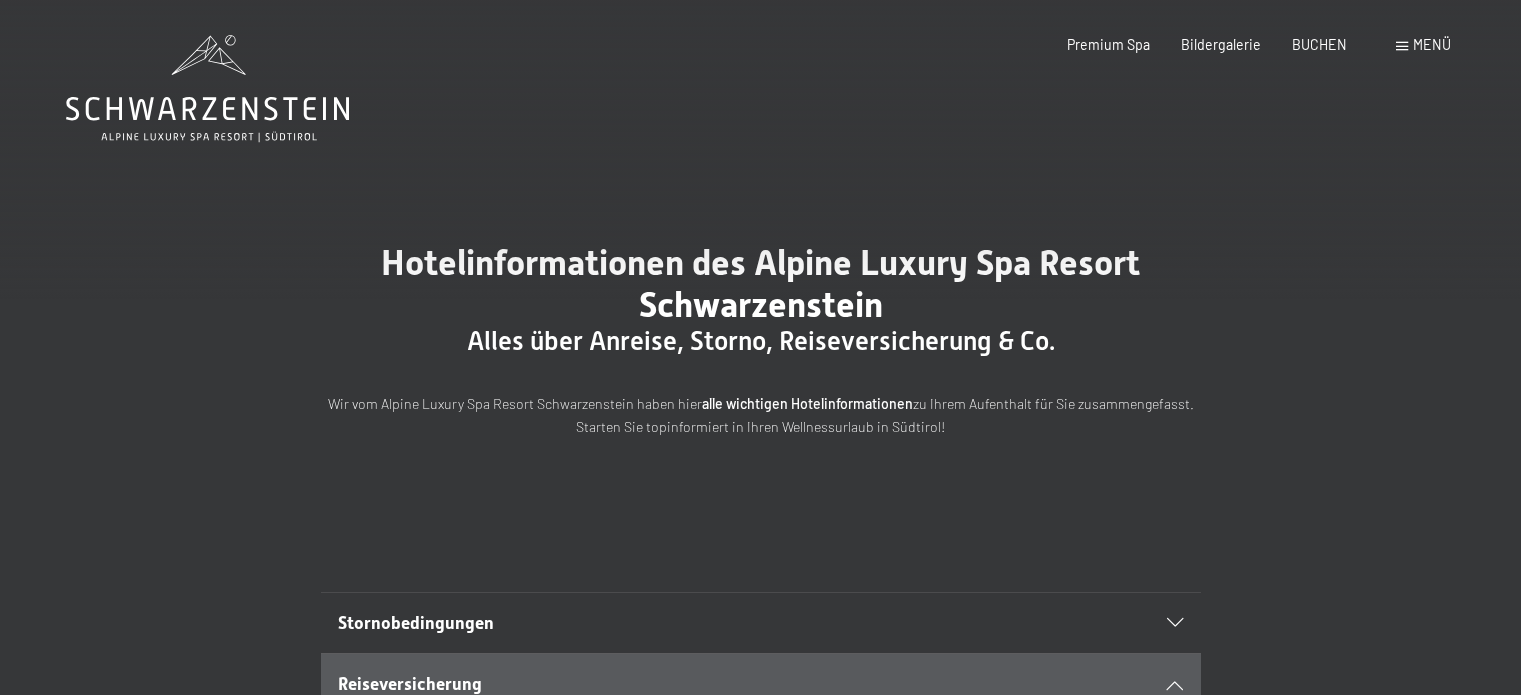 scroll, scrollTop: 0, scrollLeft: 0, axis: both 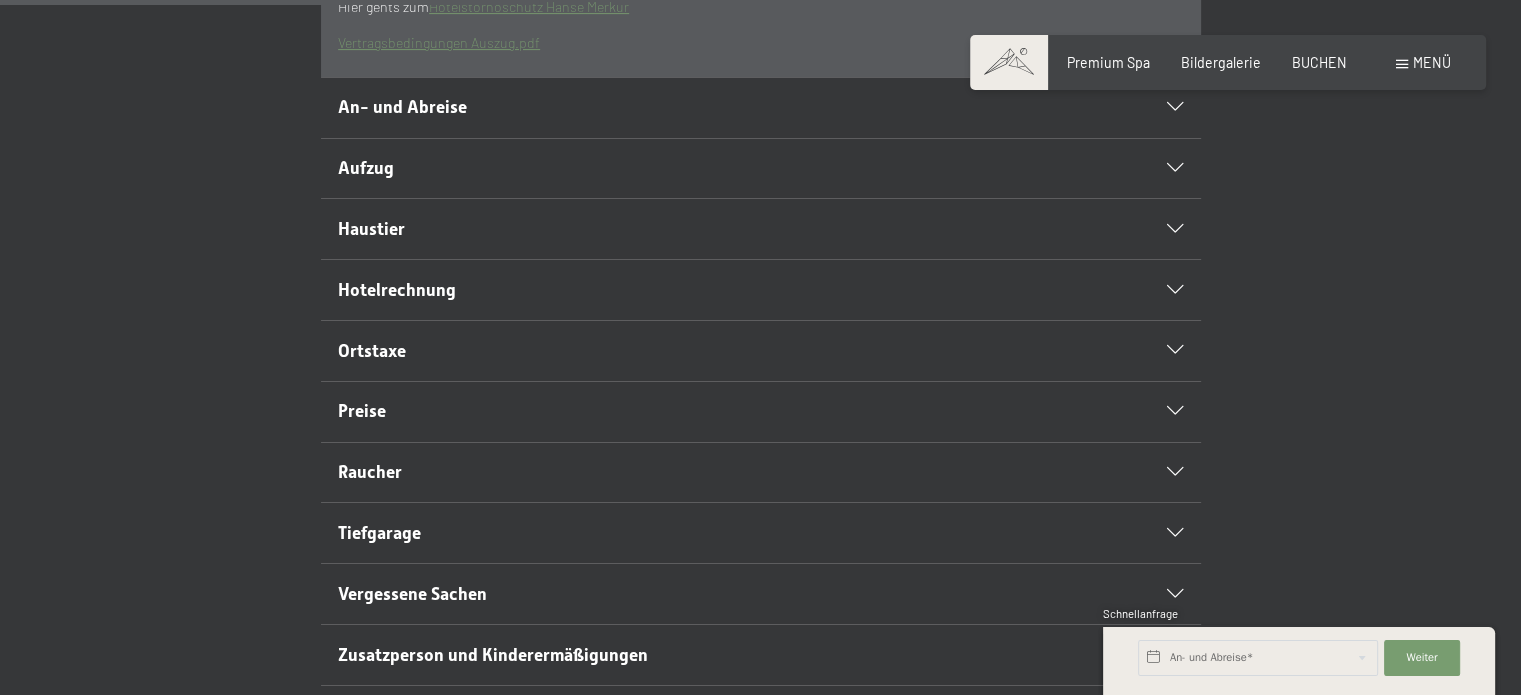 click on "Hotelrechnung" at bounding box center (397, 290) 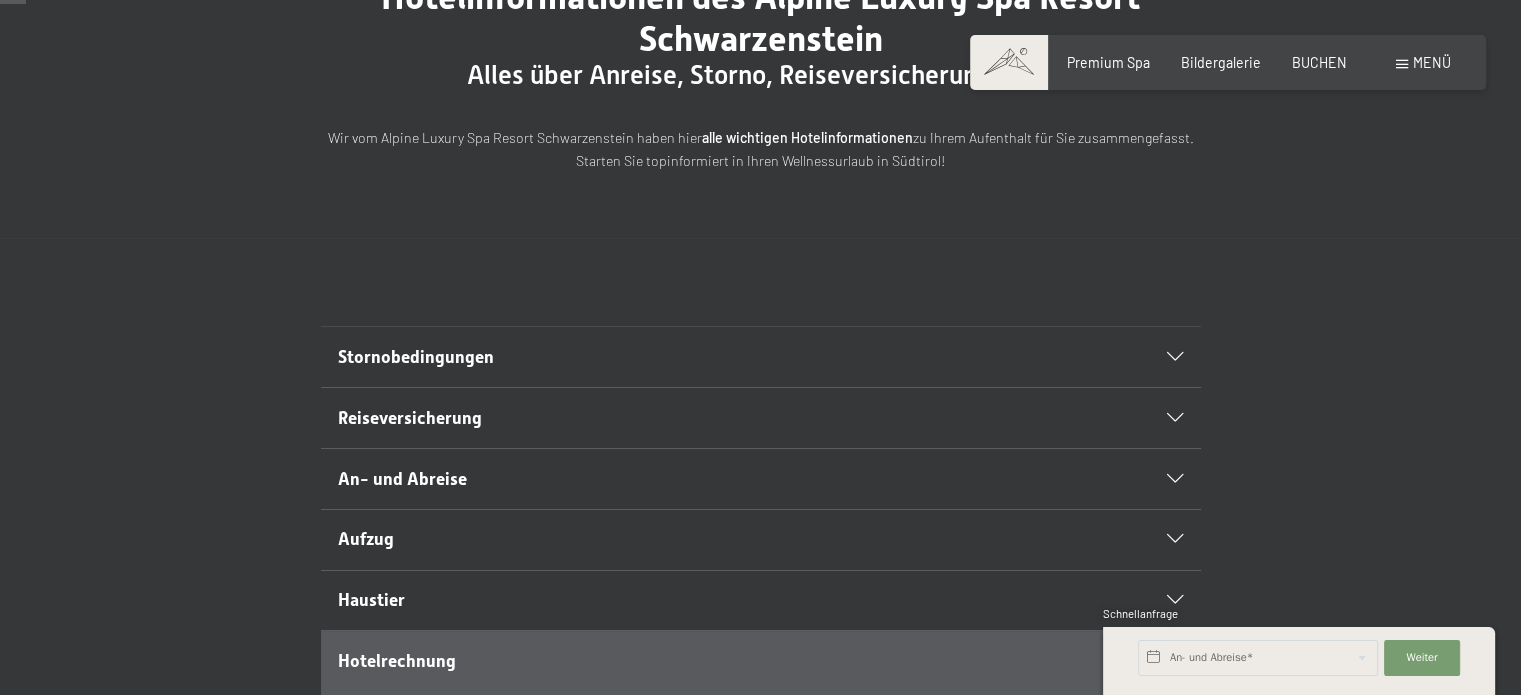 scroll, scrollTop: 0, scrollLeft: 0, axis: both 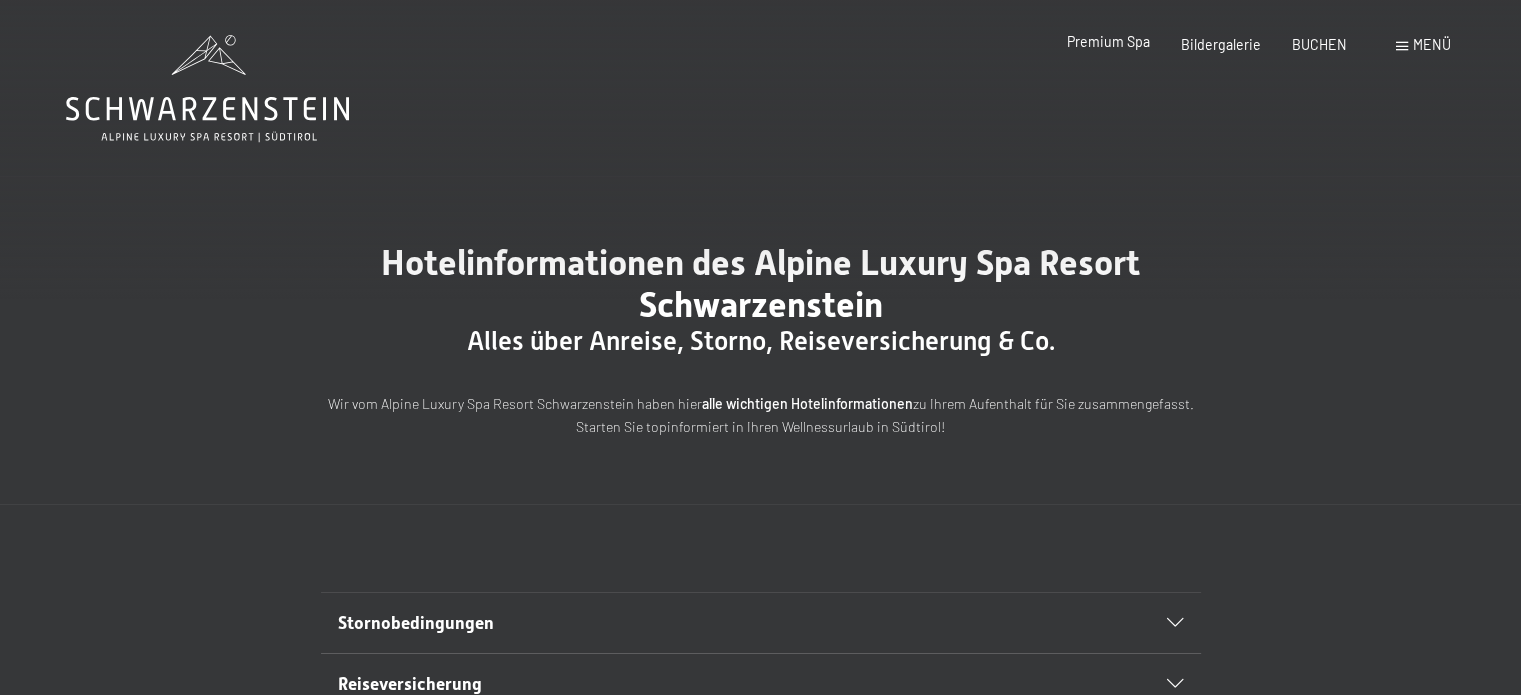click on "Premium Spa" at bounding box center (1108, 41) 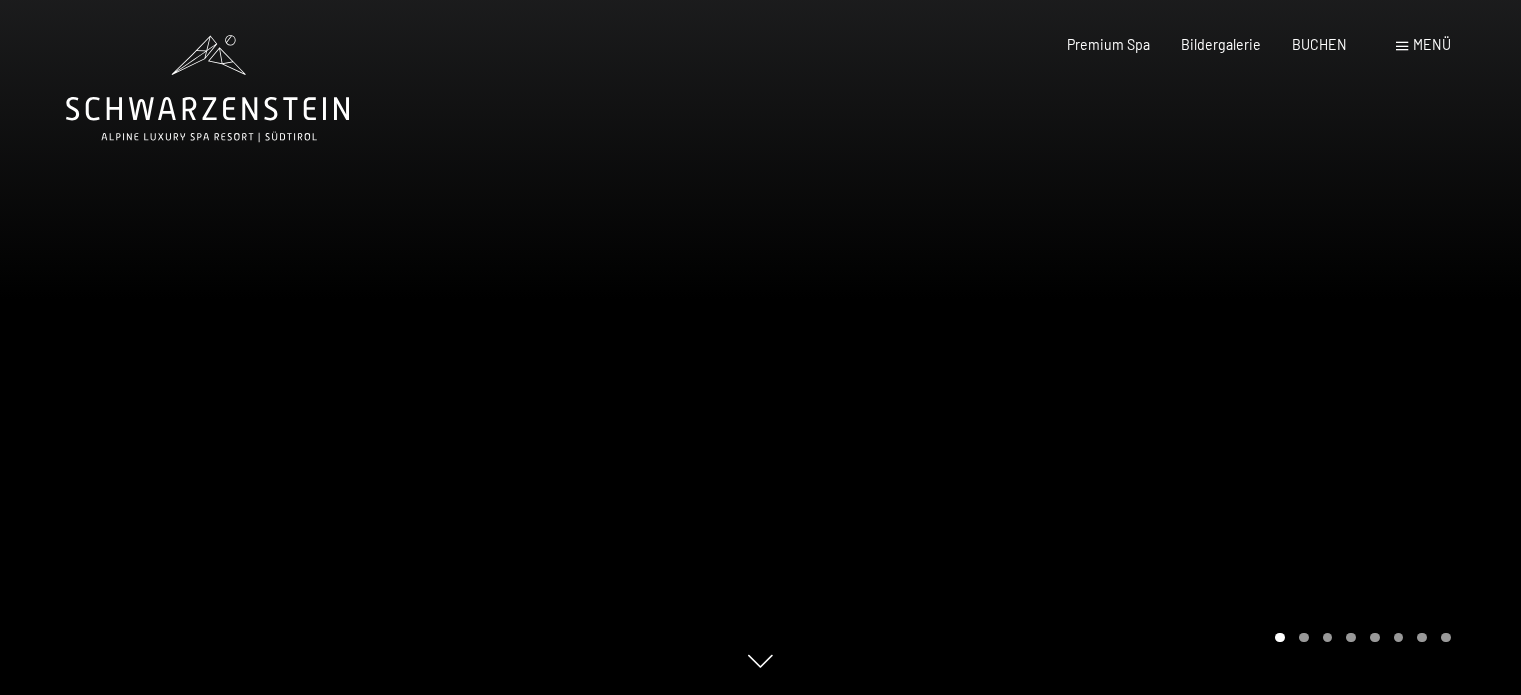 scroll, scrollTop: 0, scrollLeft: 0, axis: both 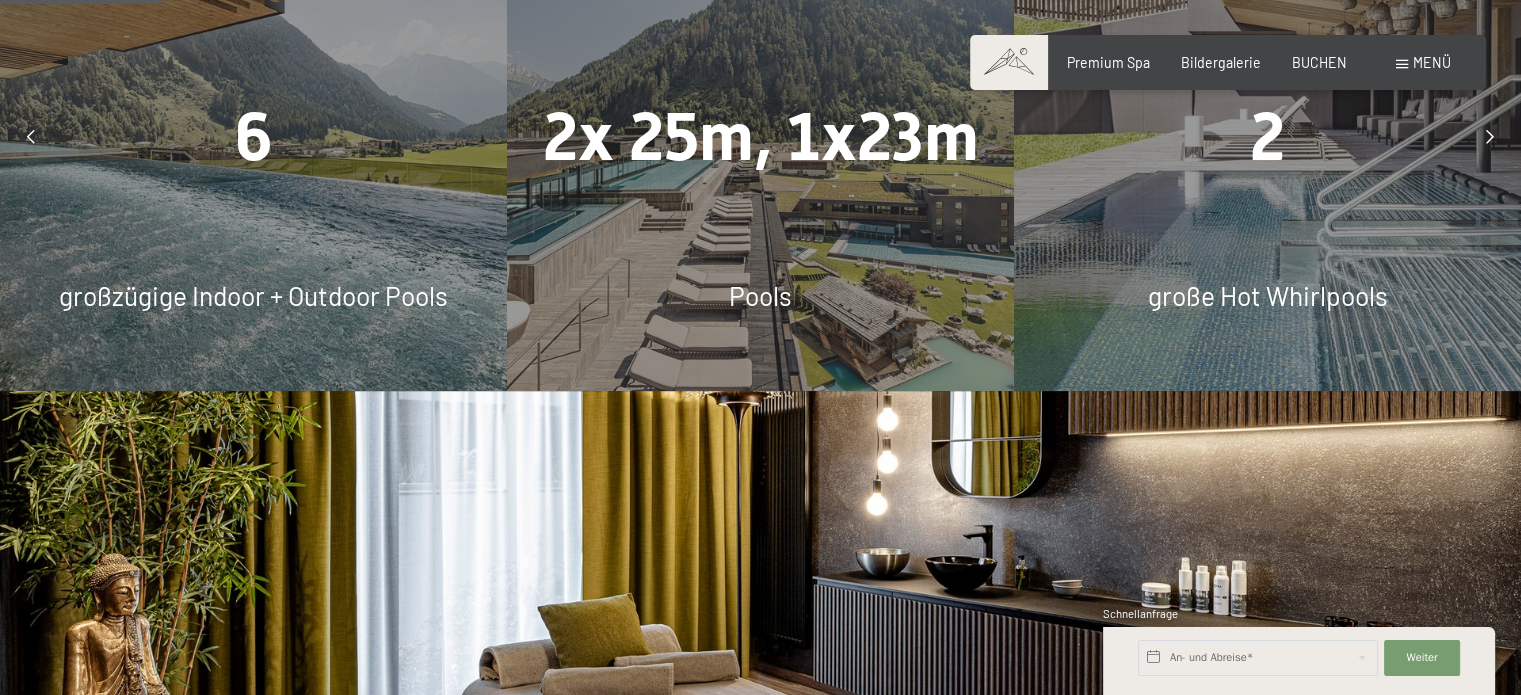 click on "6" at bounding box center [253, 138] 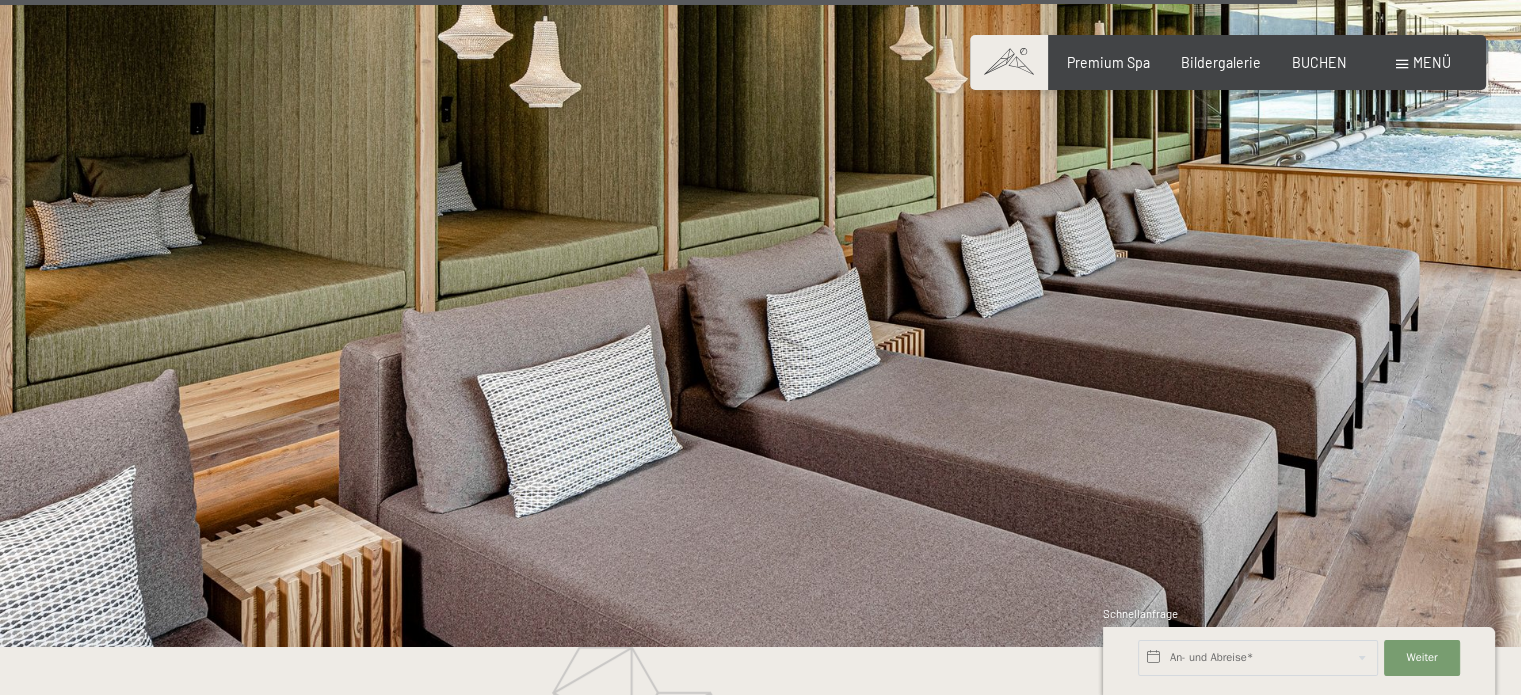 scroll, scrollTop: 9261, scrollLeft: 0, axis: vertical 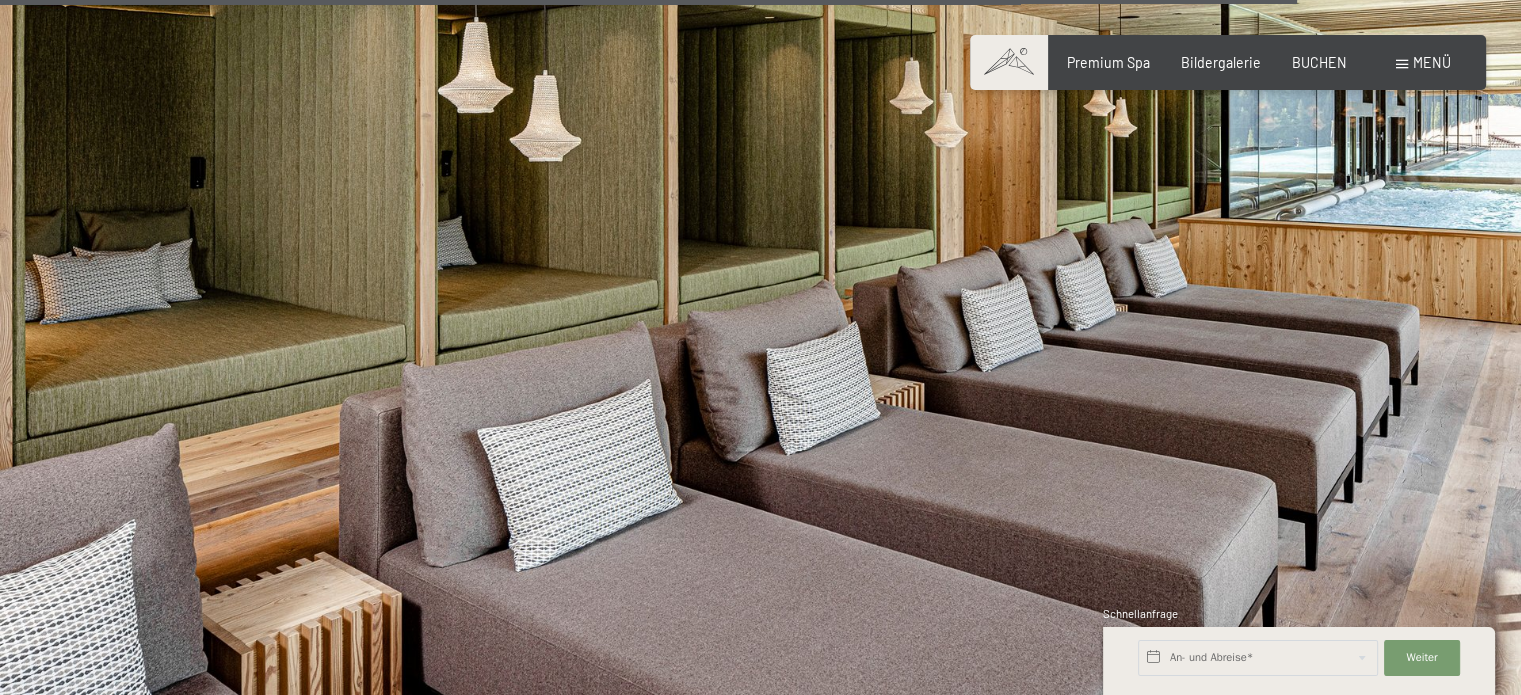 click on "Menü" at bounding box center (1423, 63) 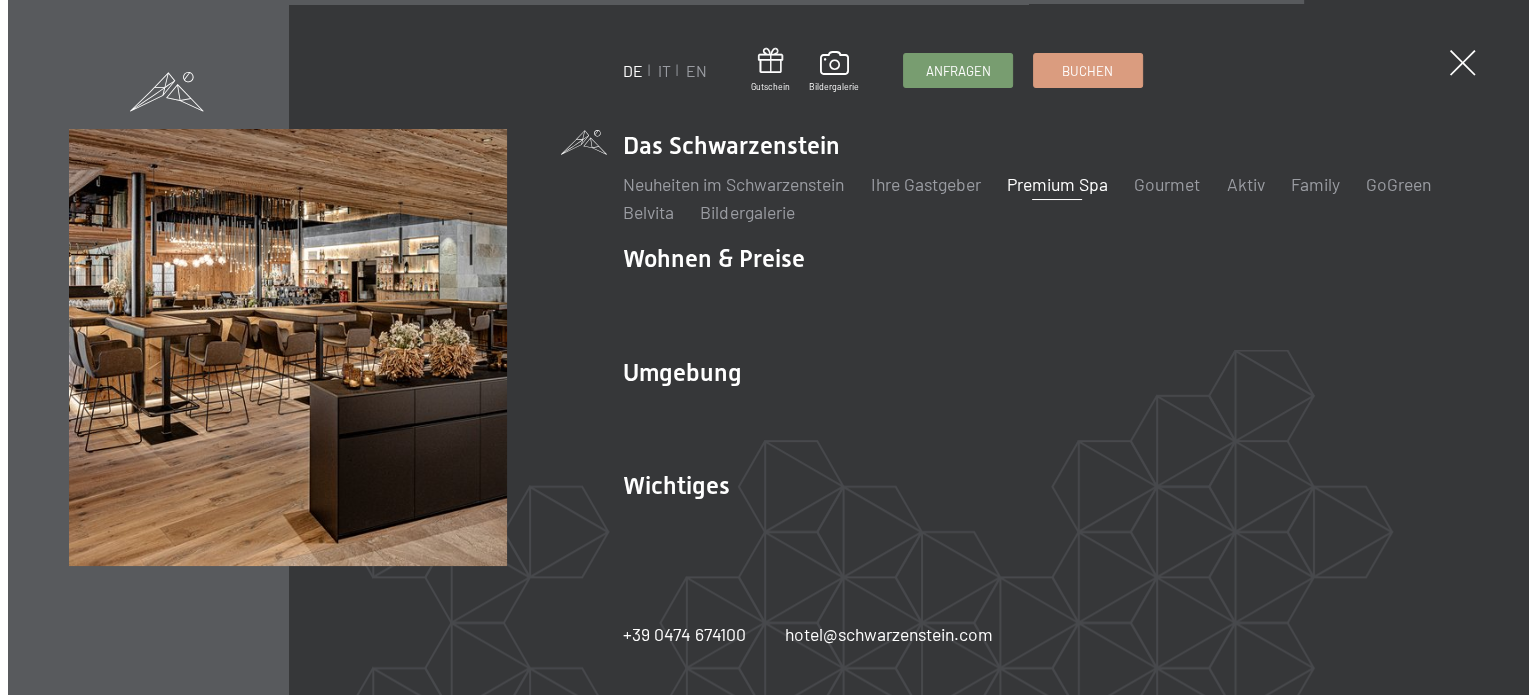 scroll, scrollTop: 9287, scrollLeft: 0, axis: vertical 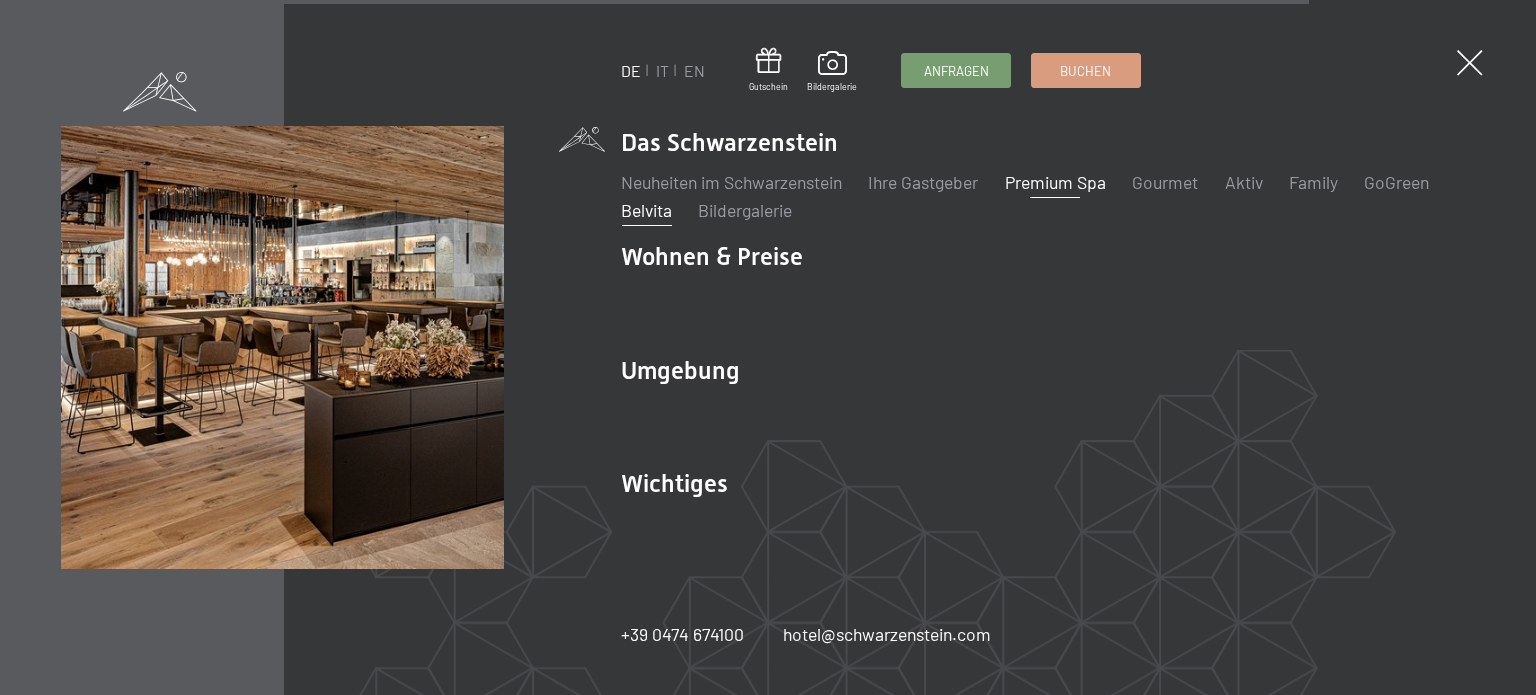 click on "Belvita" at bounding box center [646, 210] 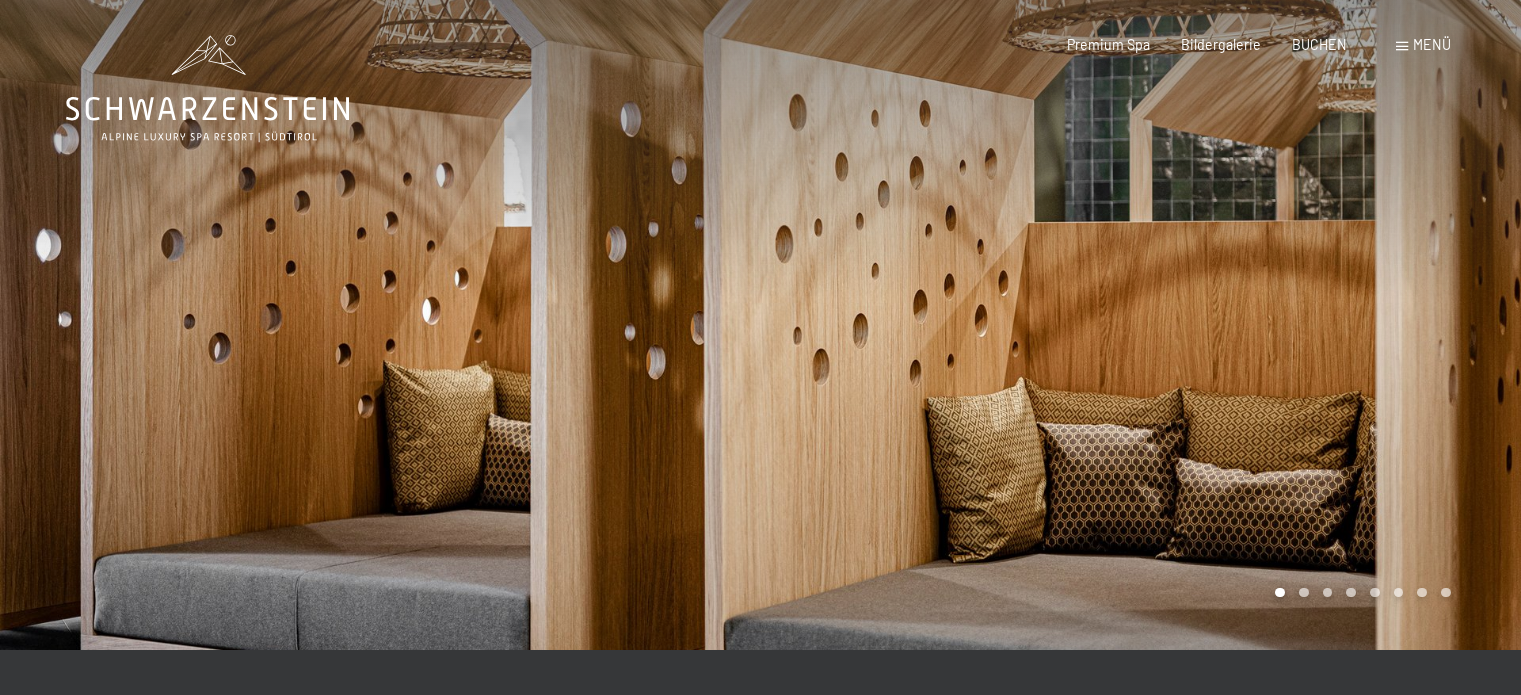 scroll, scrollTop: 0, scrollLeft: 0, axis: both 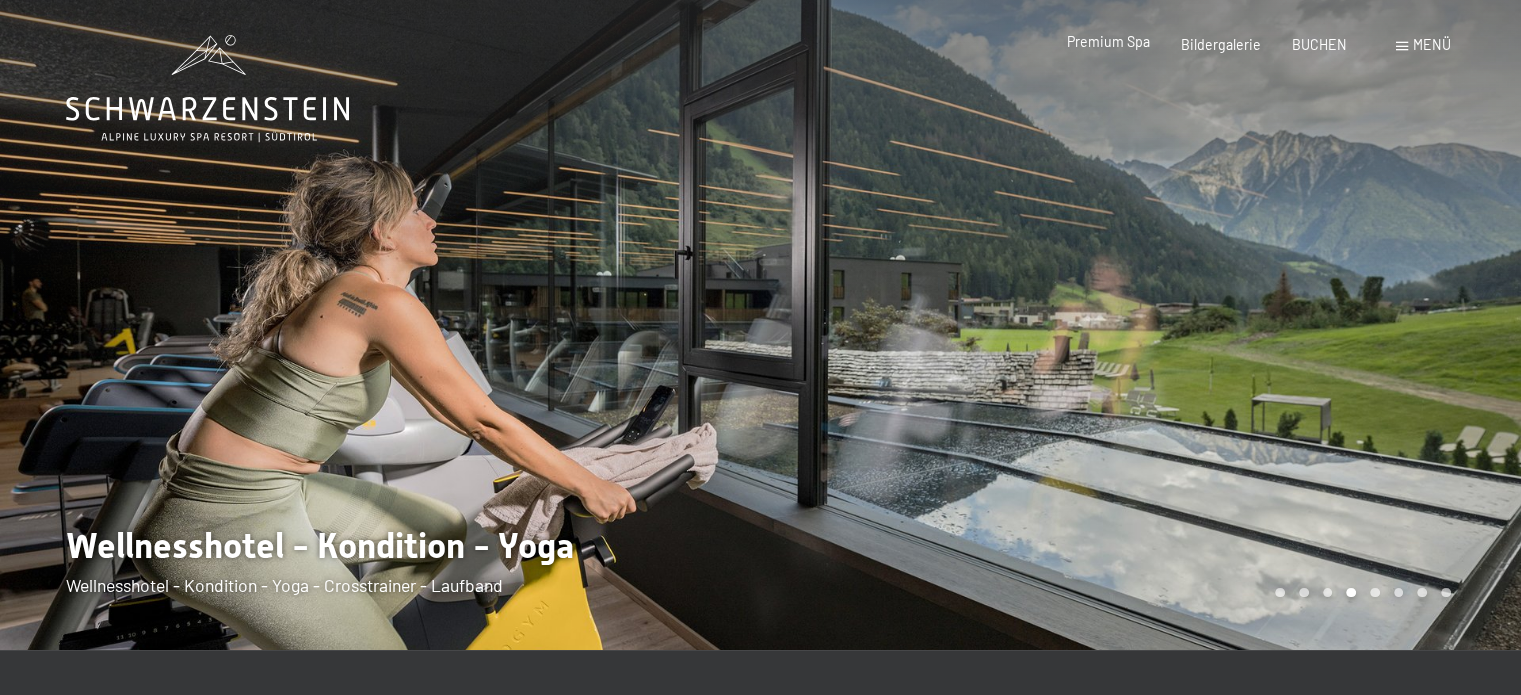 click on "Premium Spa" at bounding box center (1108, 41) 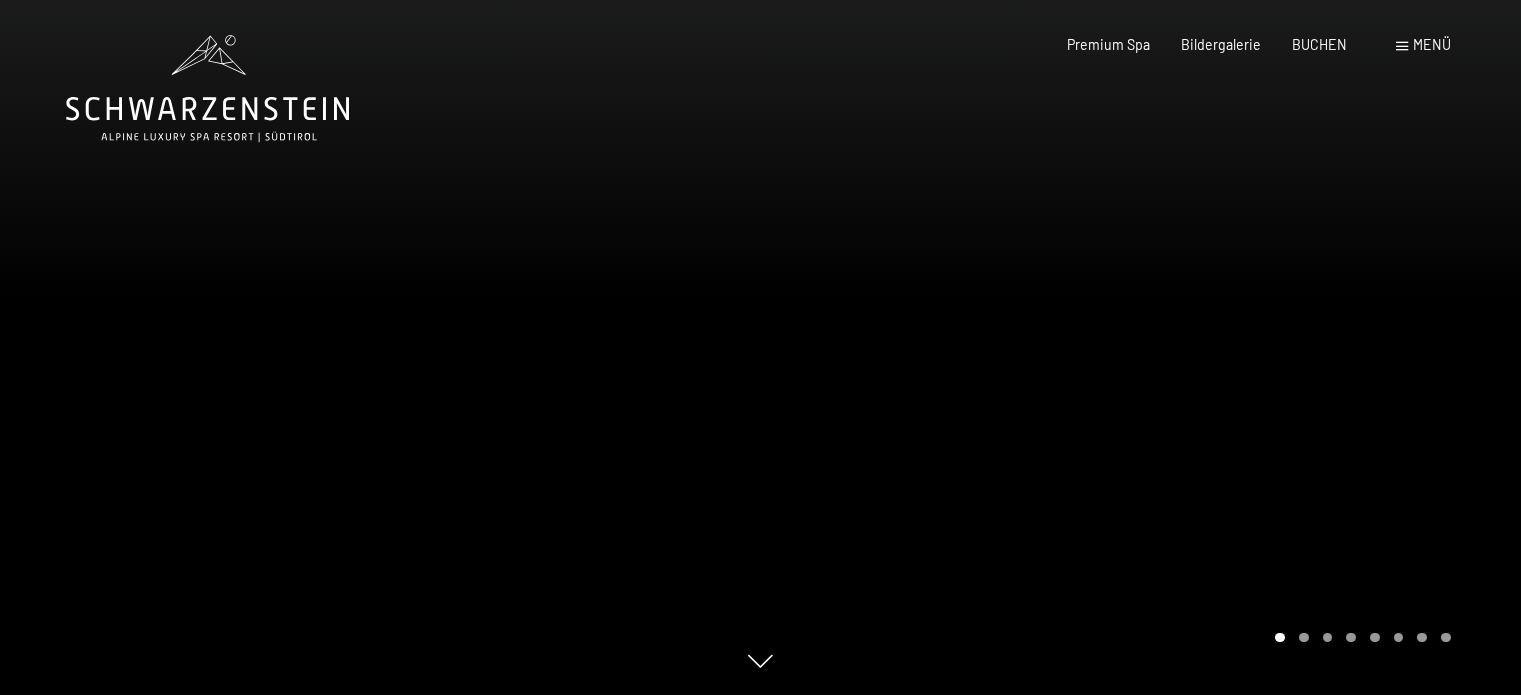 scroll, scrollTop: 0, scrollLeft: 0, axis: both 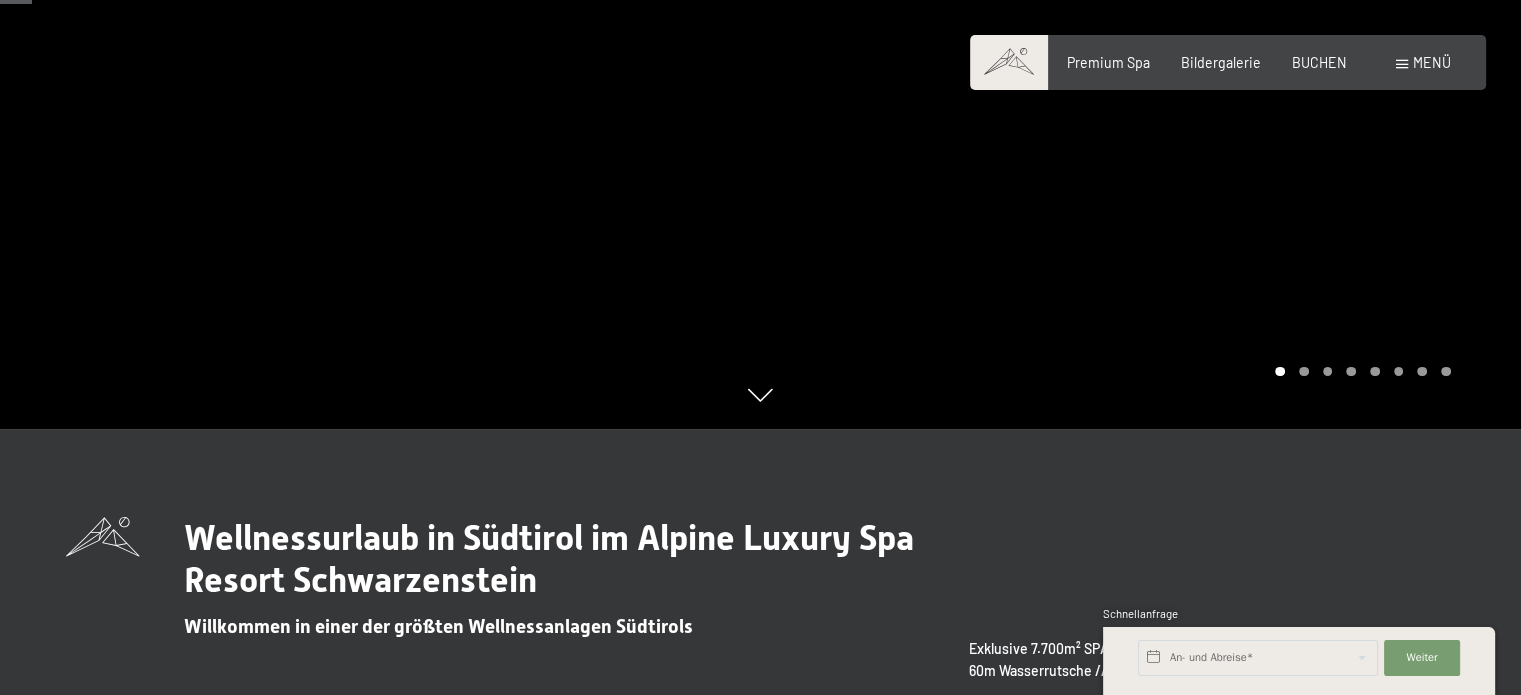 click on "Menü" at bounding box center [1432, 62] 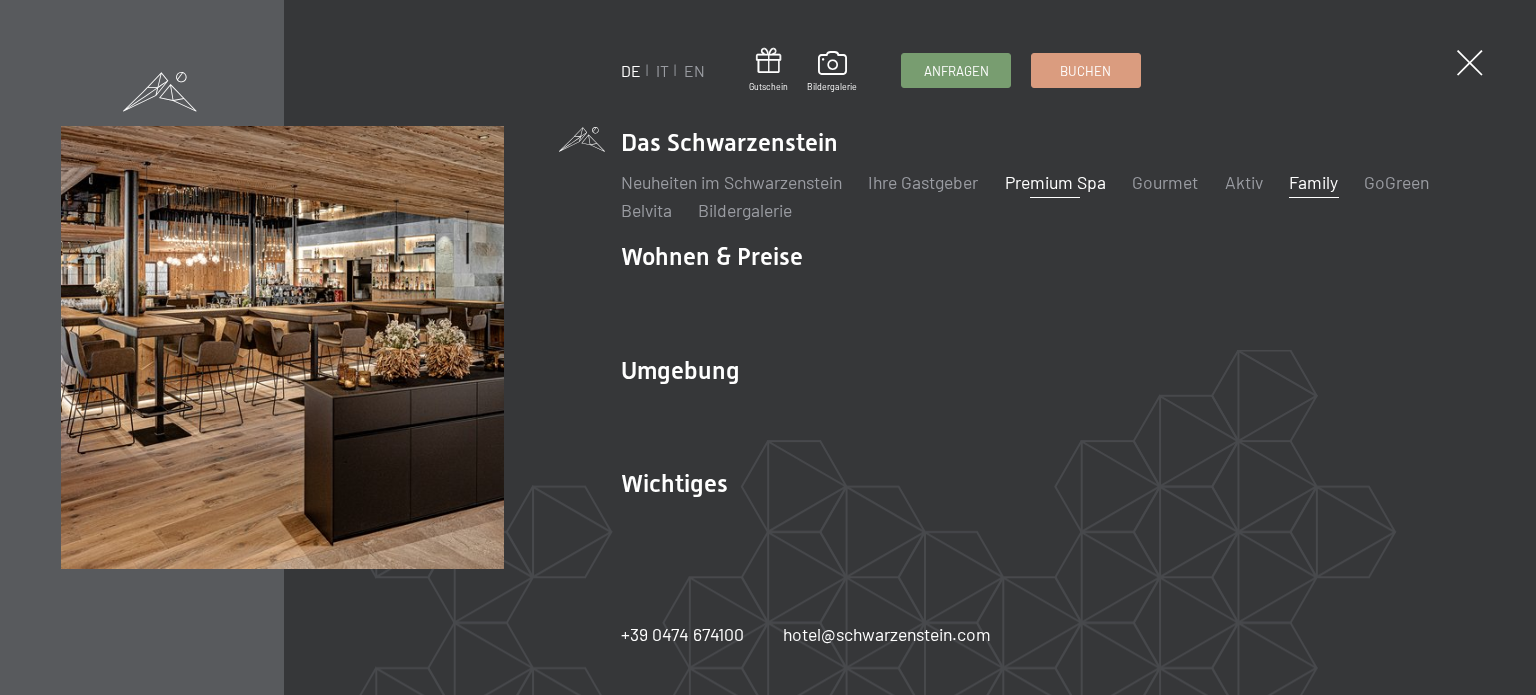 click on "Family" at bounding box center (1313, 182) 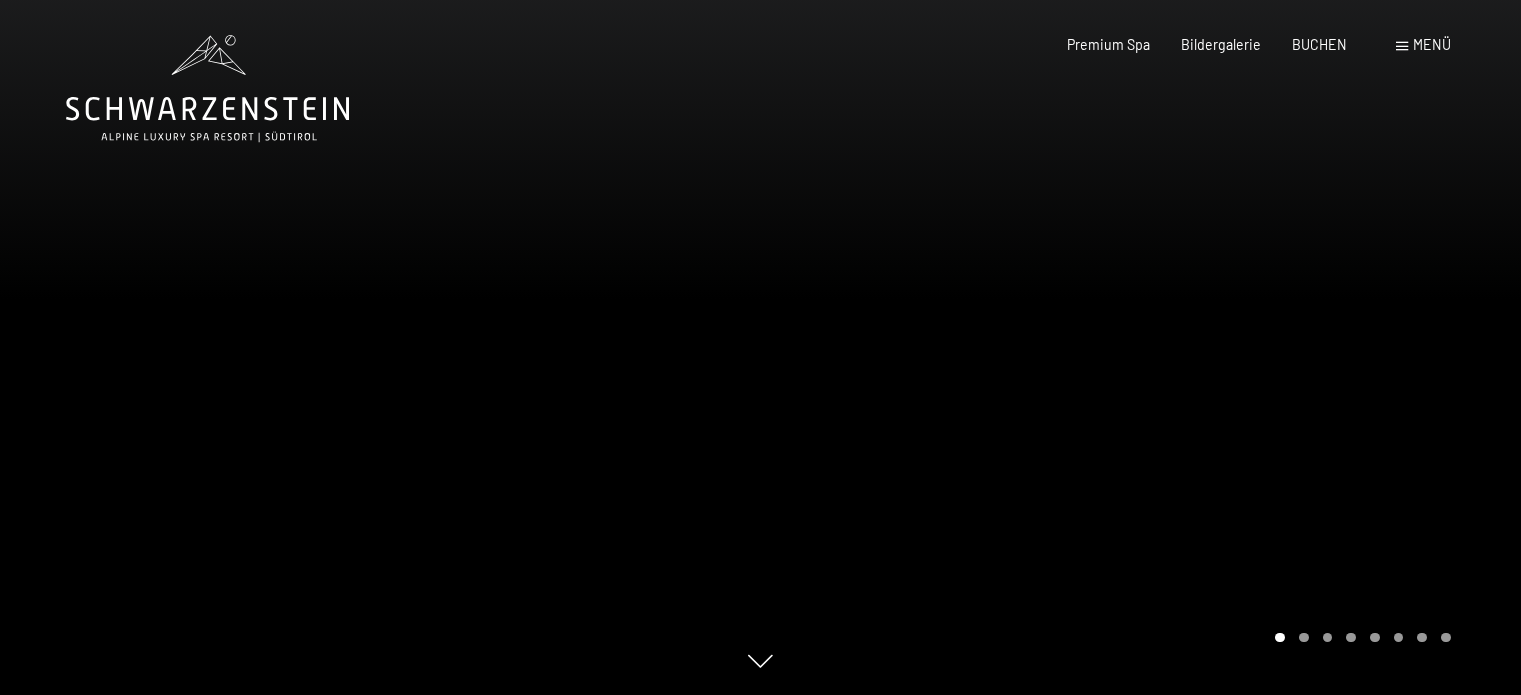 scroll, scrollTop: 0, scrollLeft: 0, axis: both 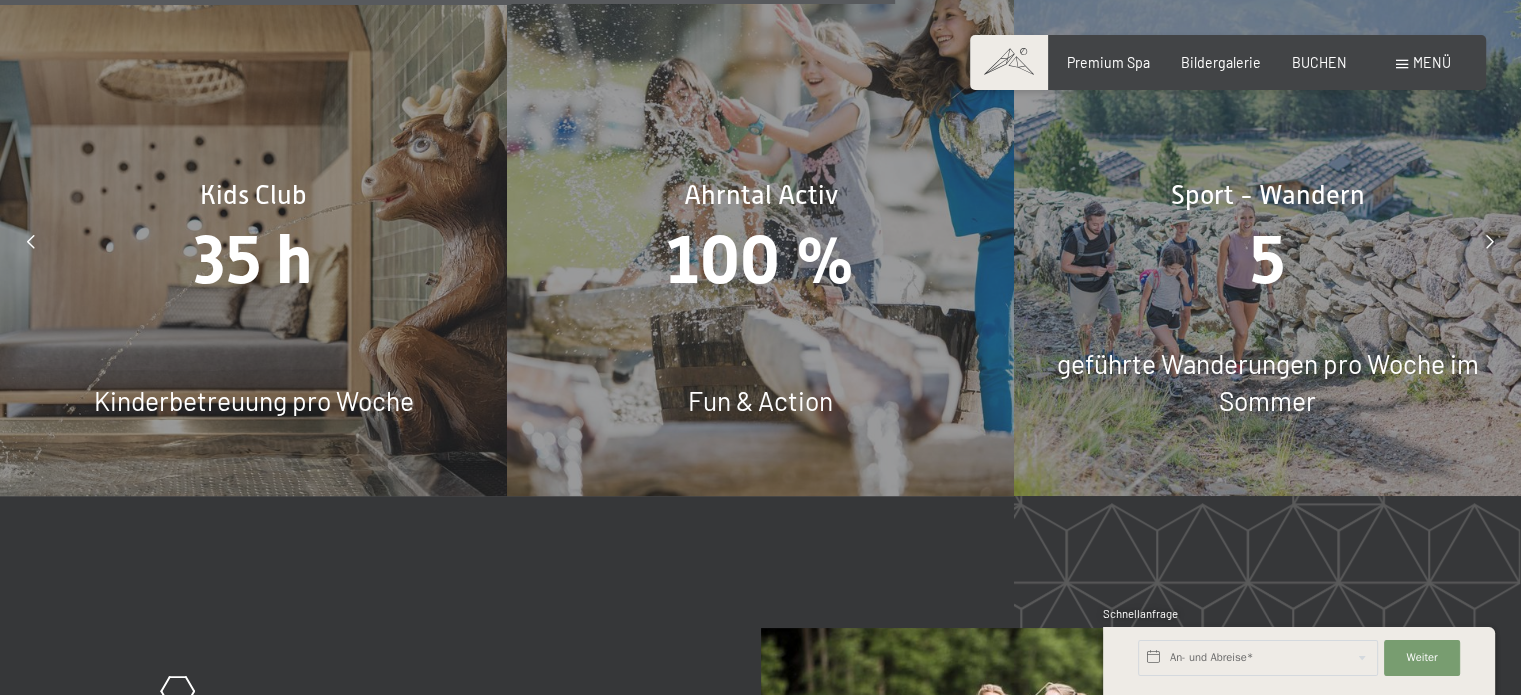 click at bounding box center (31, 242) 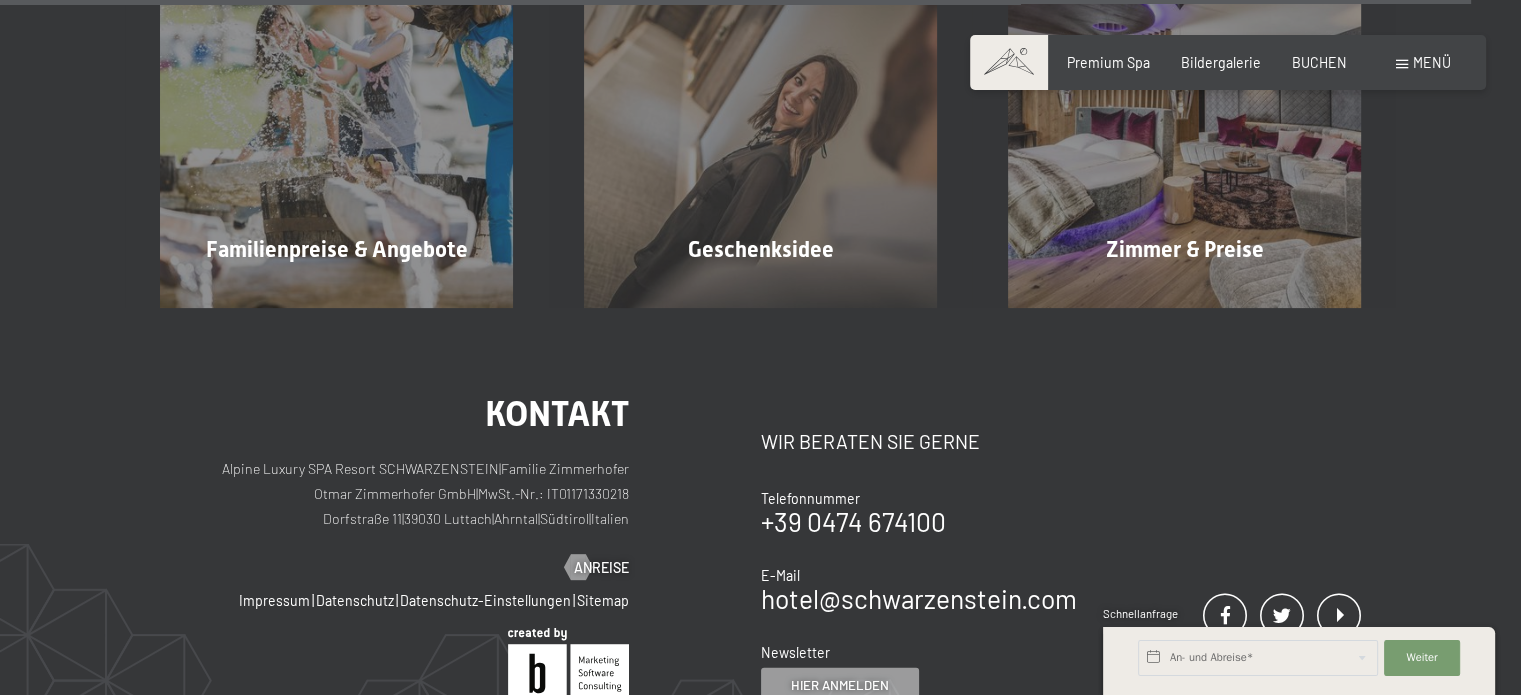 scroll, scrollTop: 12800, scrollLeft: 0, axis: vertical 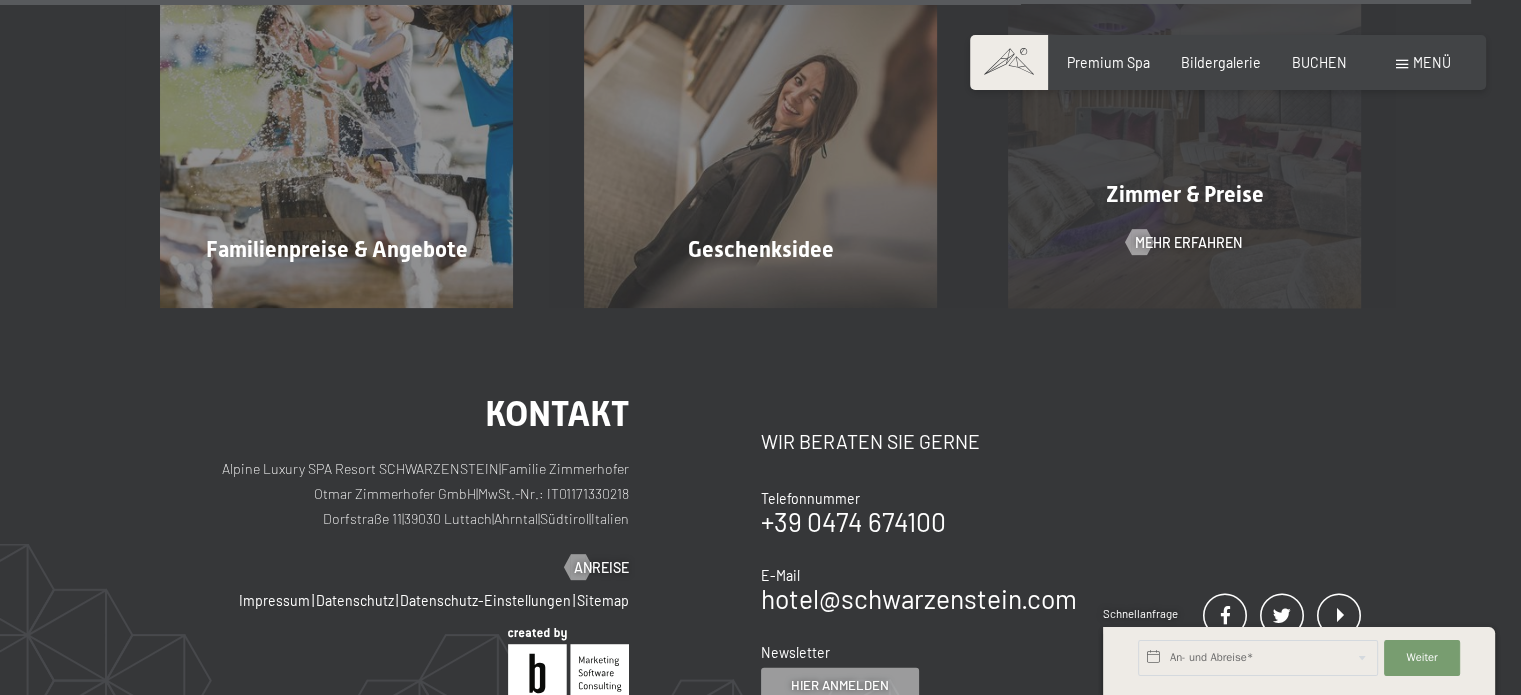 click on "Zimmer & Preise           Mehr erfahren" at bounding box center (1184, 130) 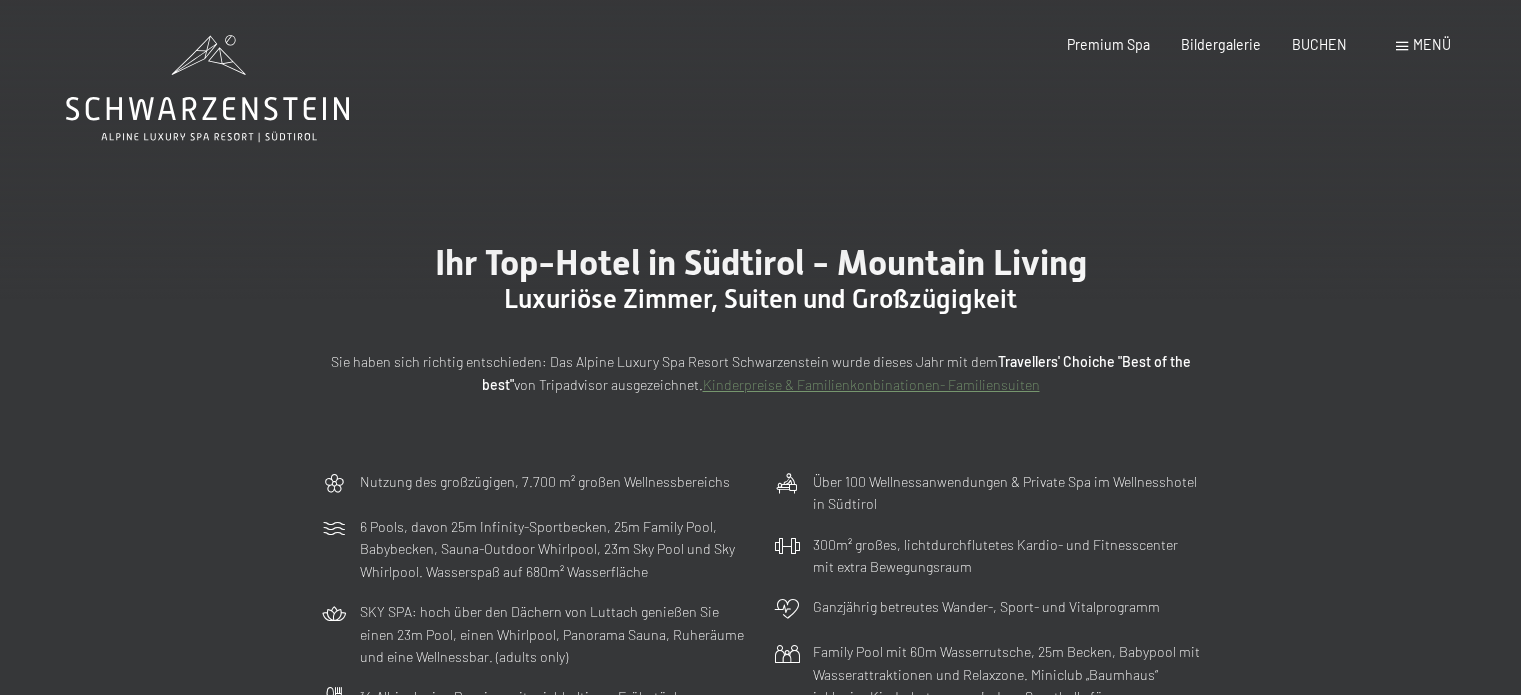 scroll, scrollTop: 0, scrollLeft: 0, axis: both 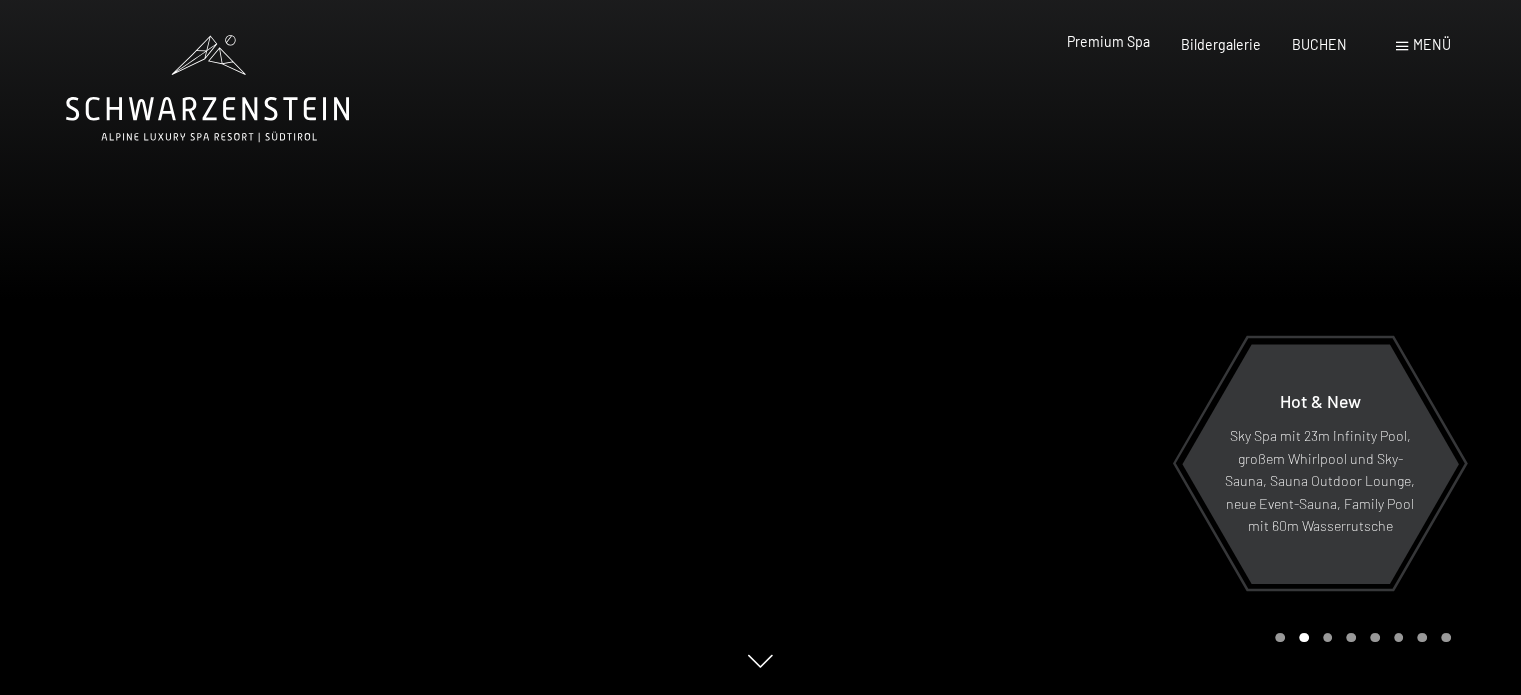click on "Premium Spa" at bounding box center (1108, 41) 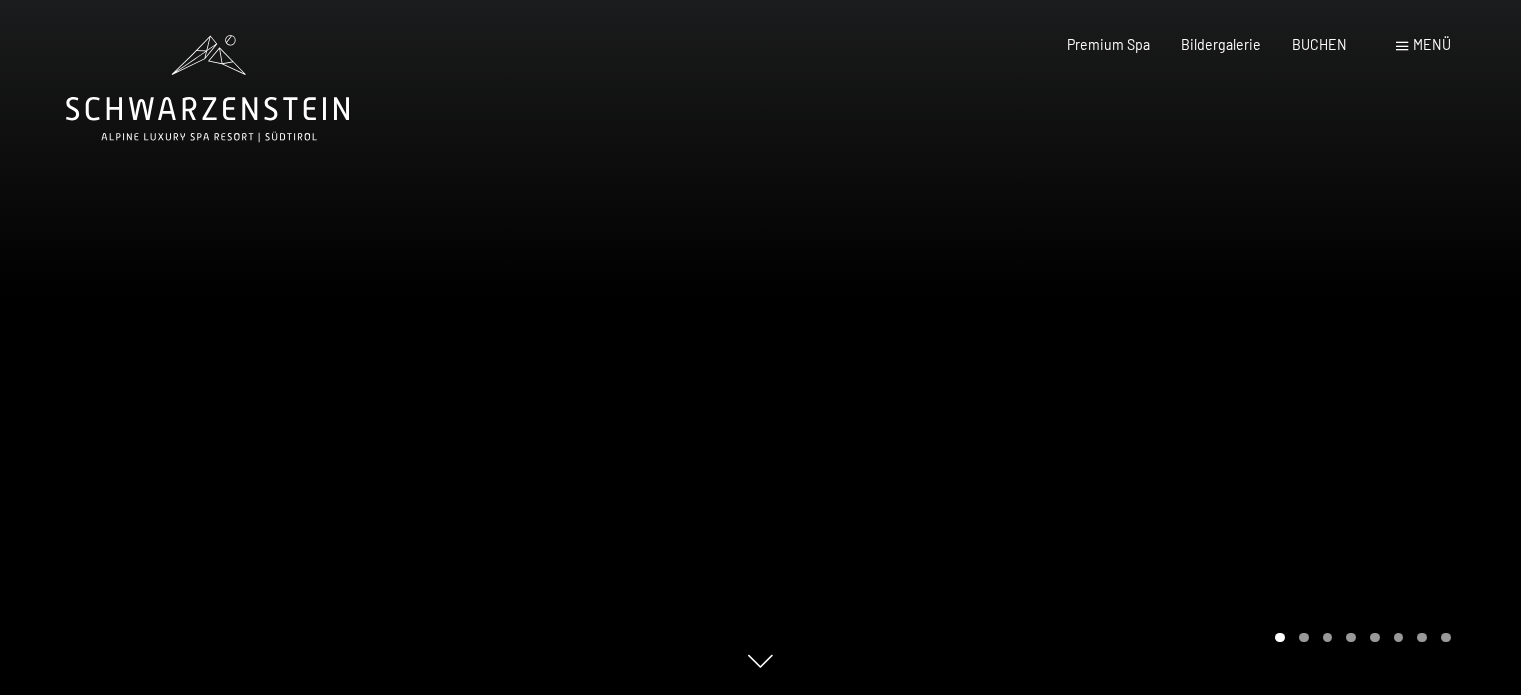 scroll, scrollTop: 0, scrollLeft: 0, axis: both 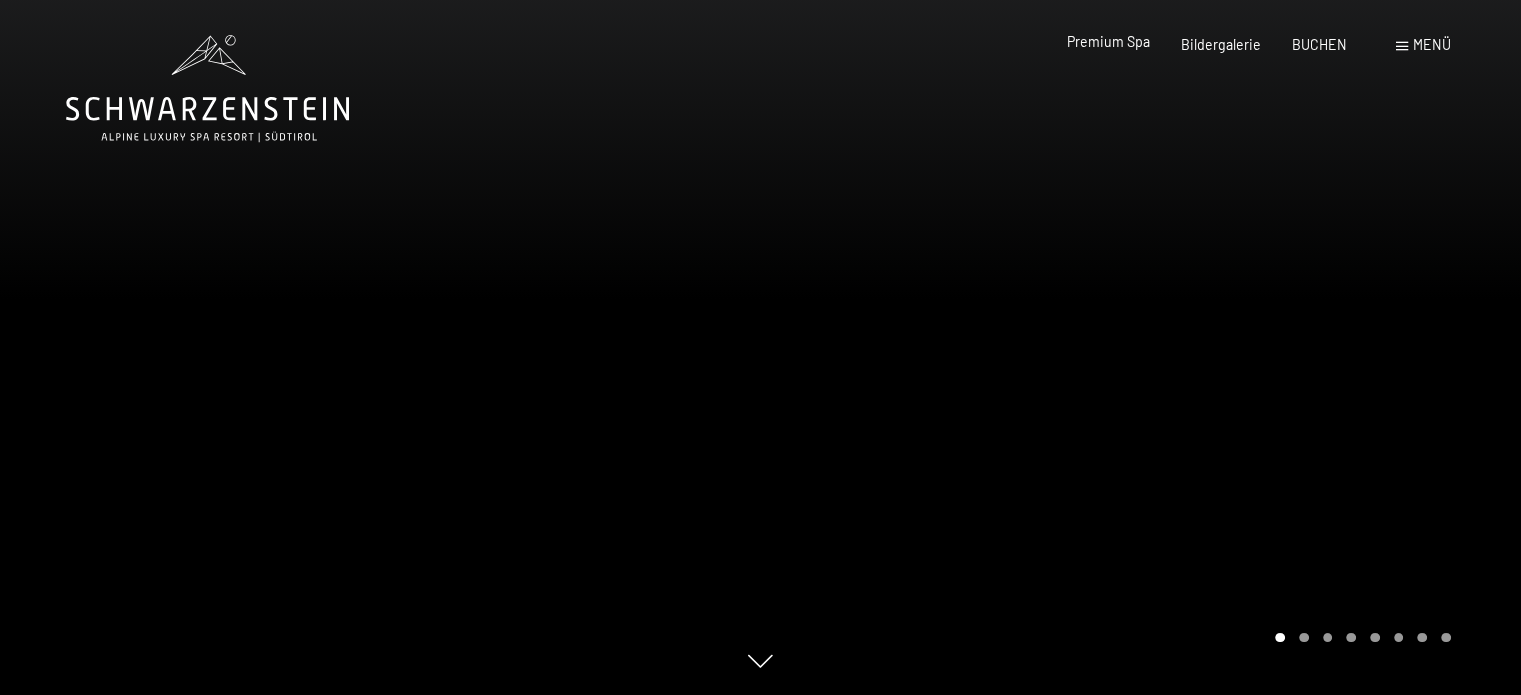click on "Premium Spa" at bounding box center (1108, 41) 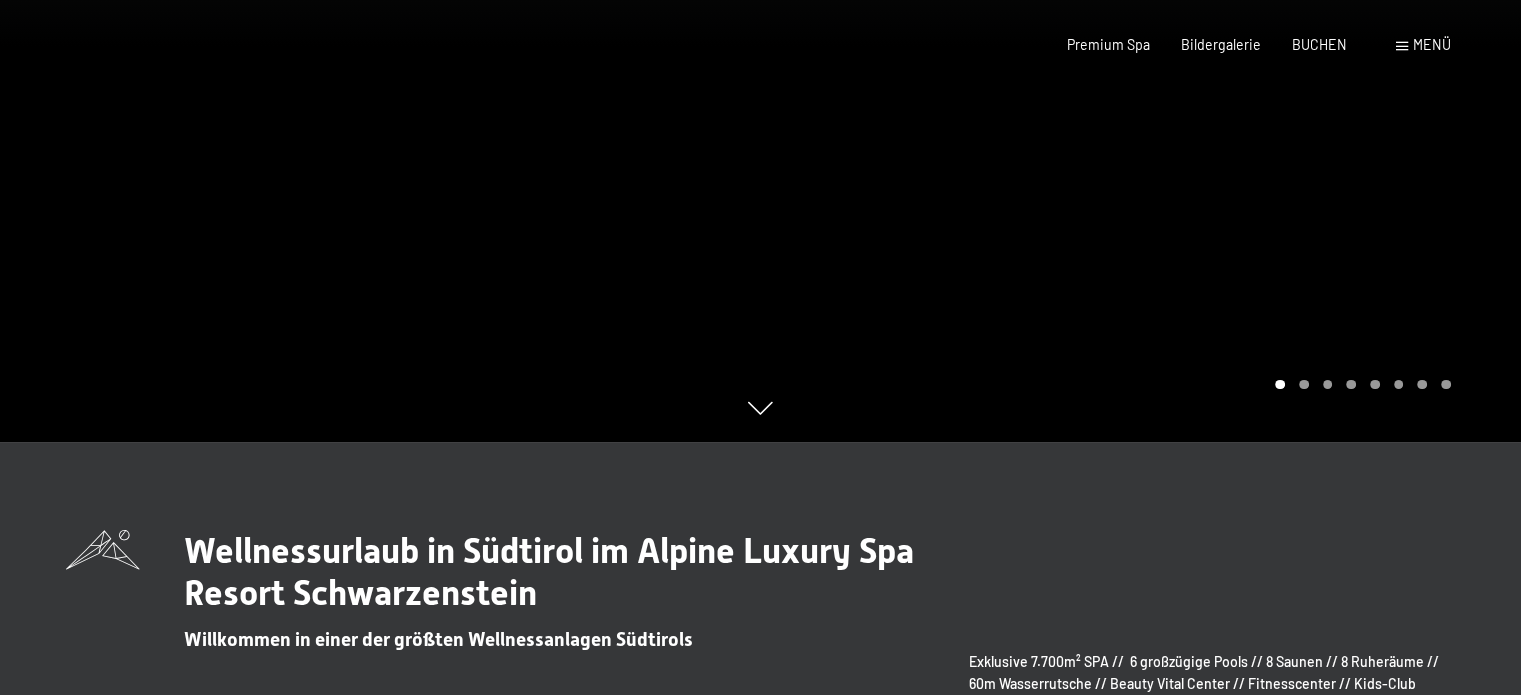 scroll, scrollTop: 0, scrollLeft: 0, axis: both 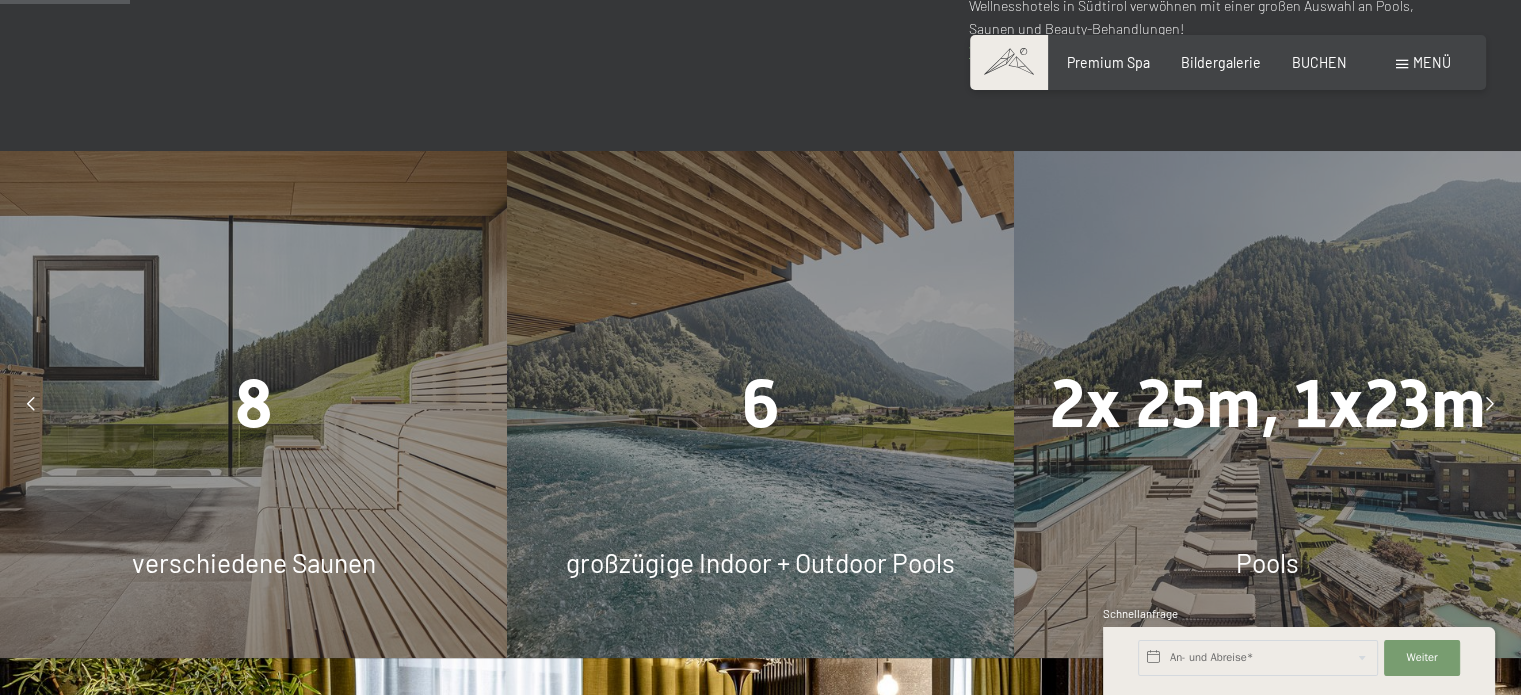 click on "6" at bounding box center [760, 405] 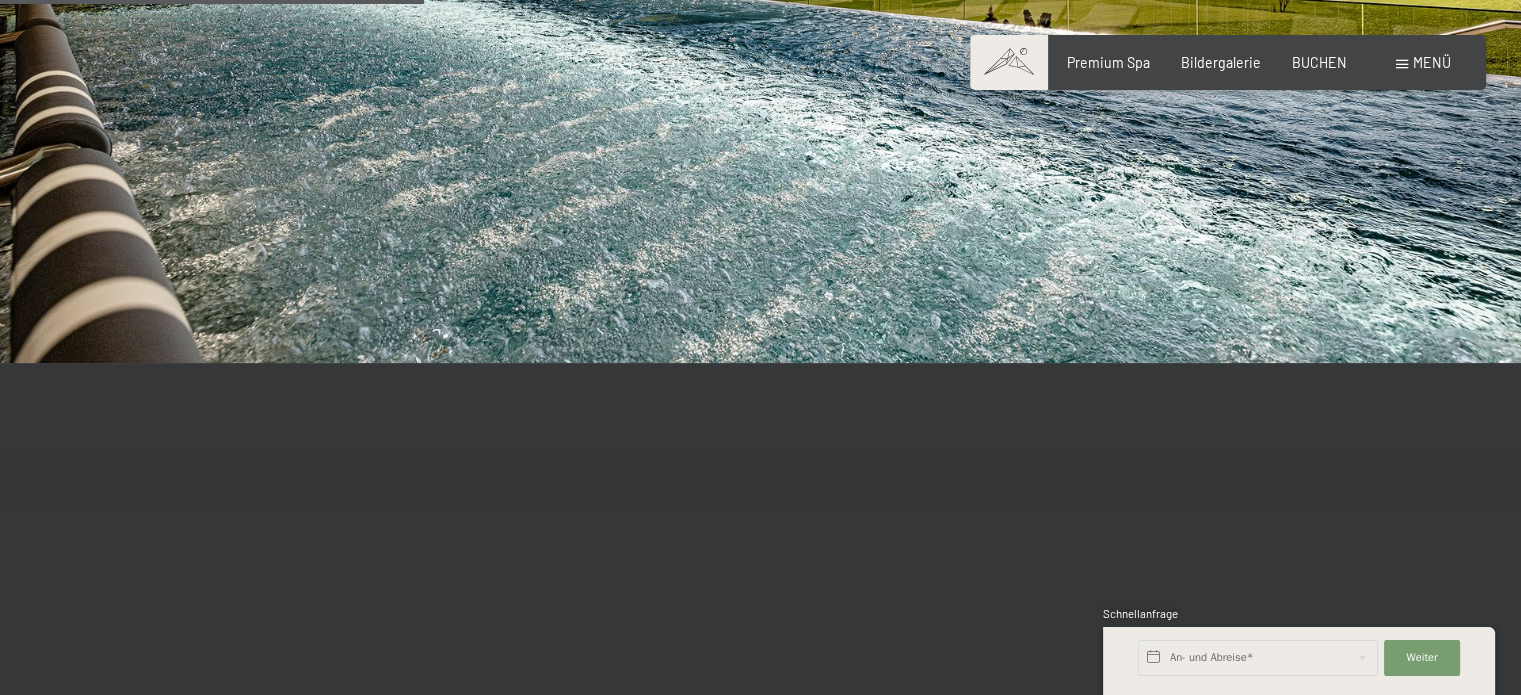 scroll, scrollTop: 2400, scrollLeft: 0, axis: vertical 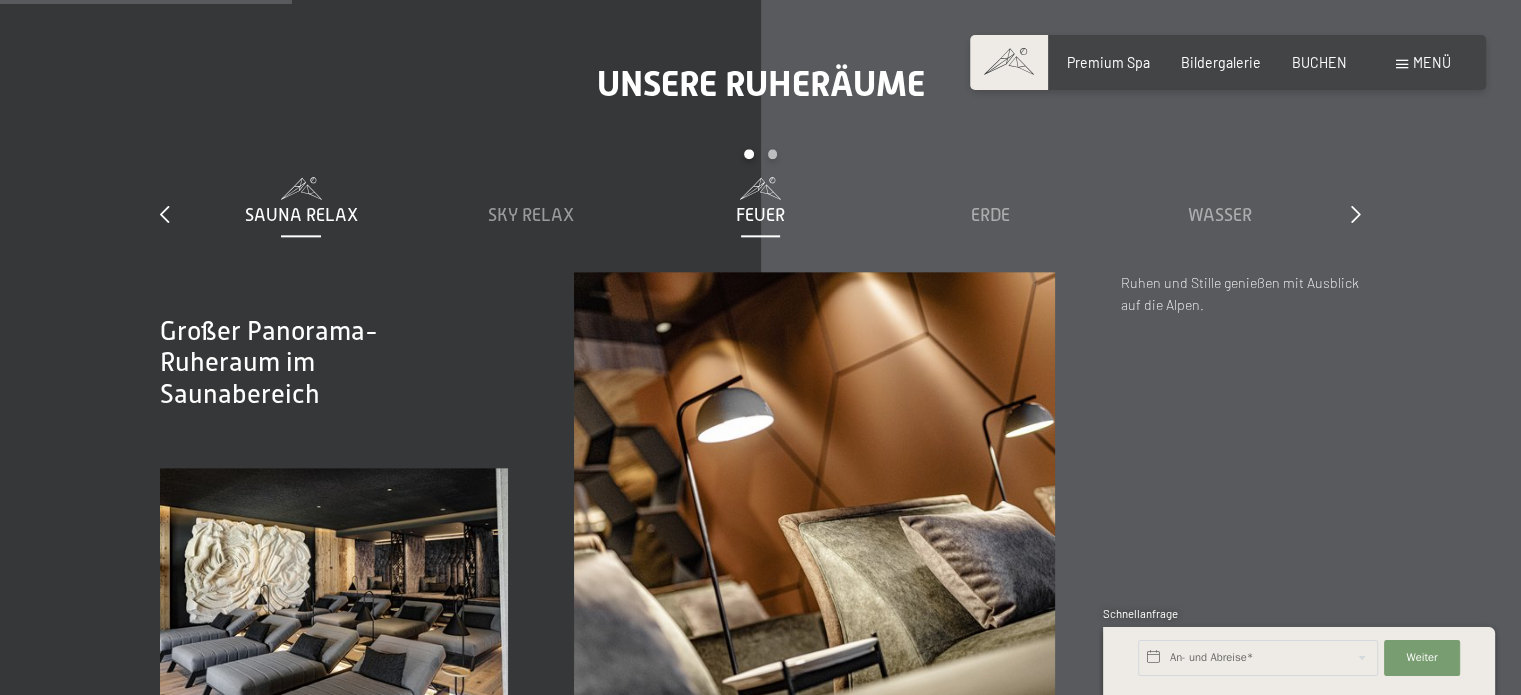 click on "Feuer" at bounding box center [760, 215] 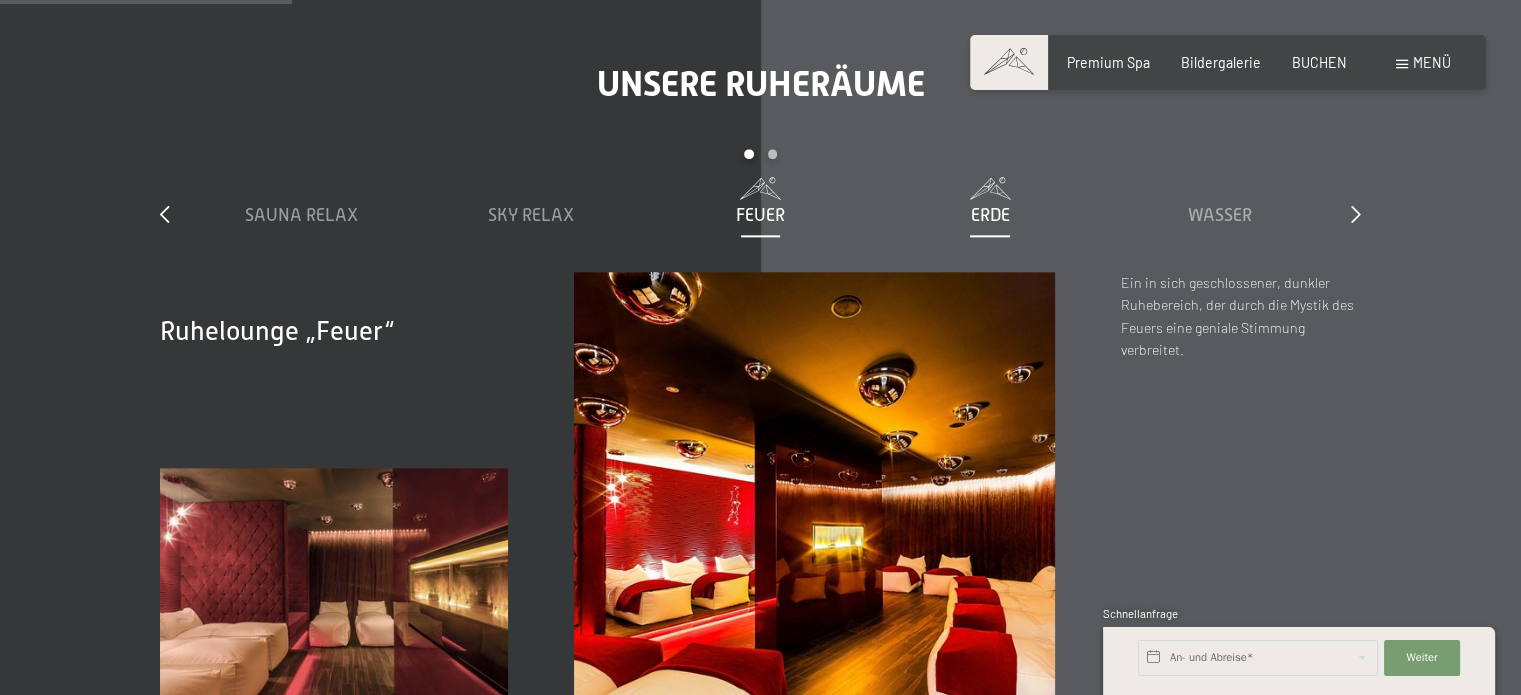 click on "Erde" at bounding box center [990, 215] 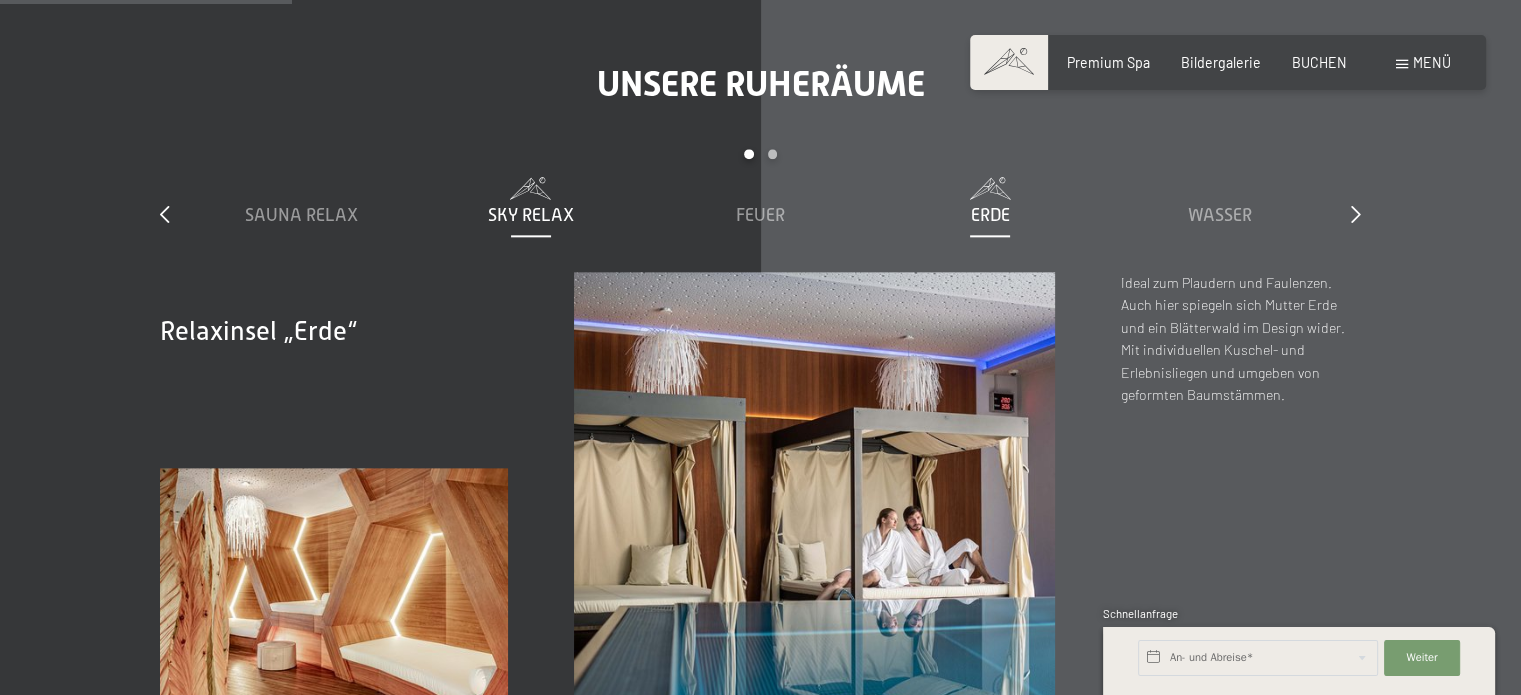 click on "Sky Relax" at bounding box center (531, 215) 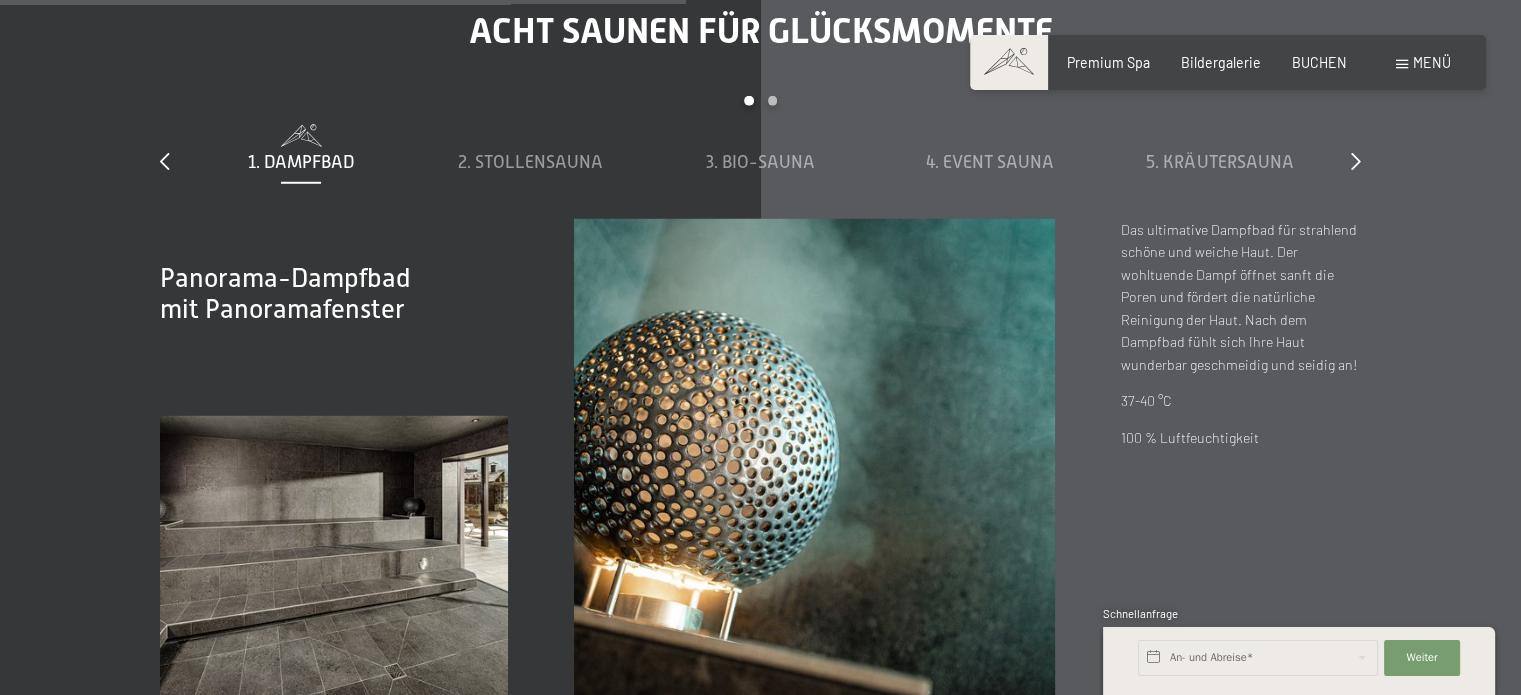 scroll, scrollTop: 5600, scrollLeft: 0, axis: vertical 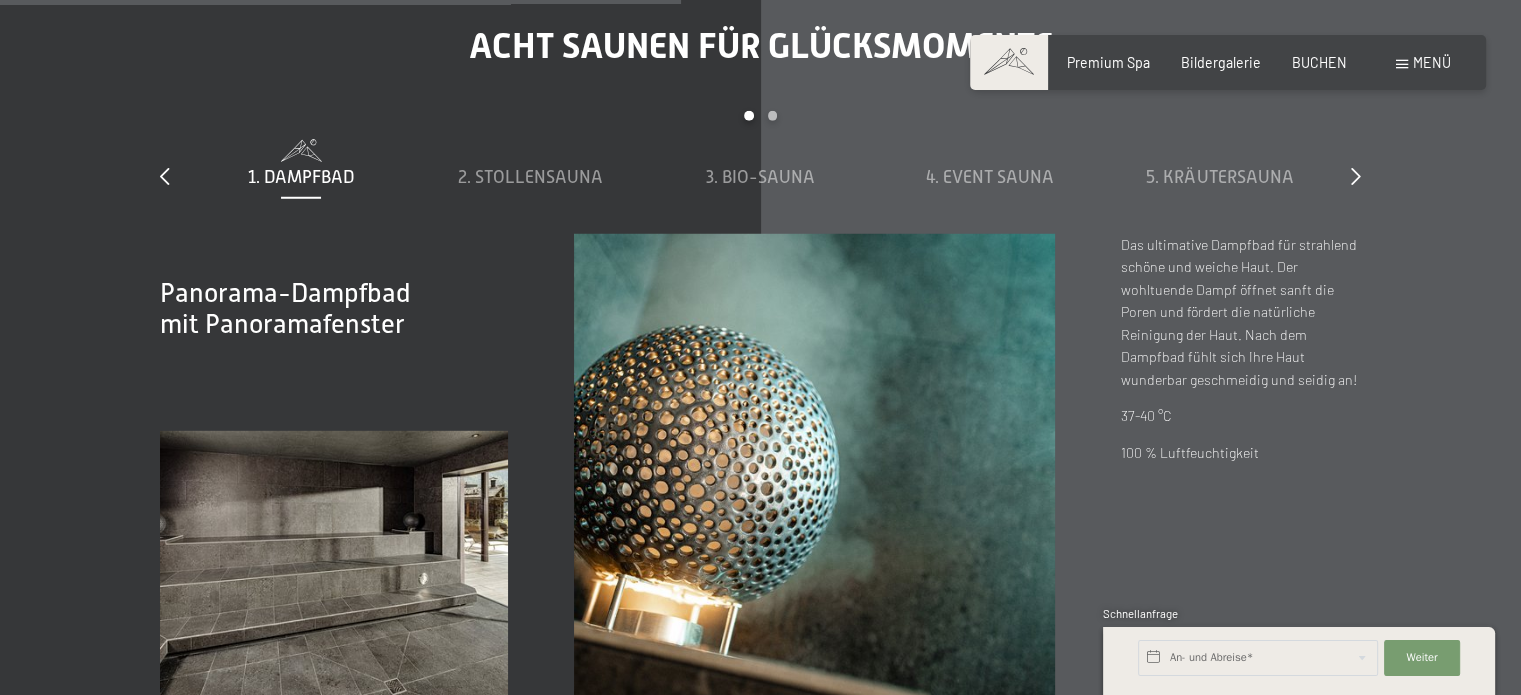 click on "slide  1 to 5   of 8         1. Dampfbad             2. Stollensauna             3. Bio-Sauna             4. Event Sauna             5. Kräutersauna             6. Sky Sauna             7. Almhüttensauna             8. Dress-on-Biosauna" at bounding box center [760, 172] 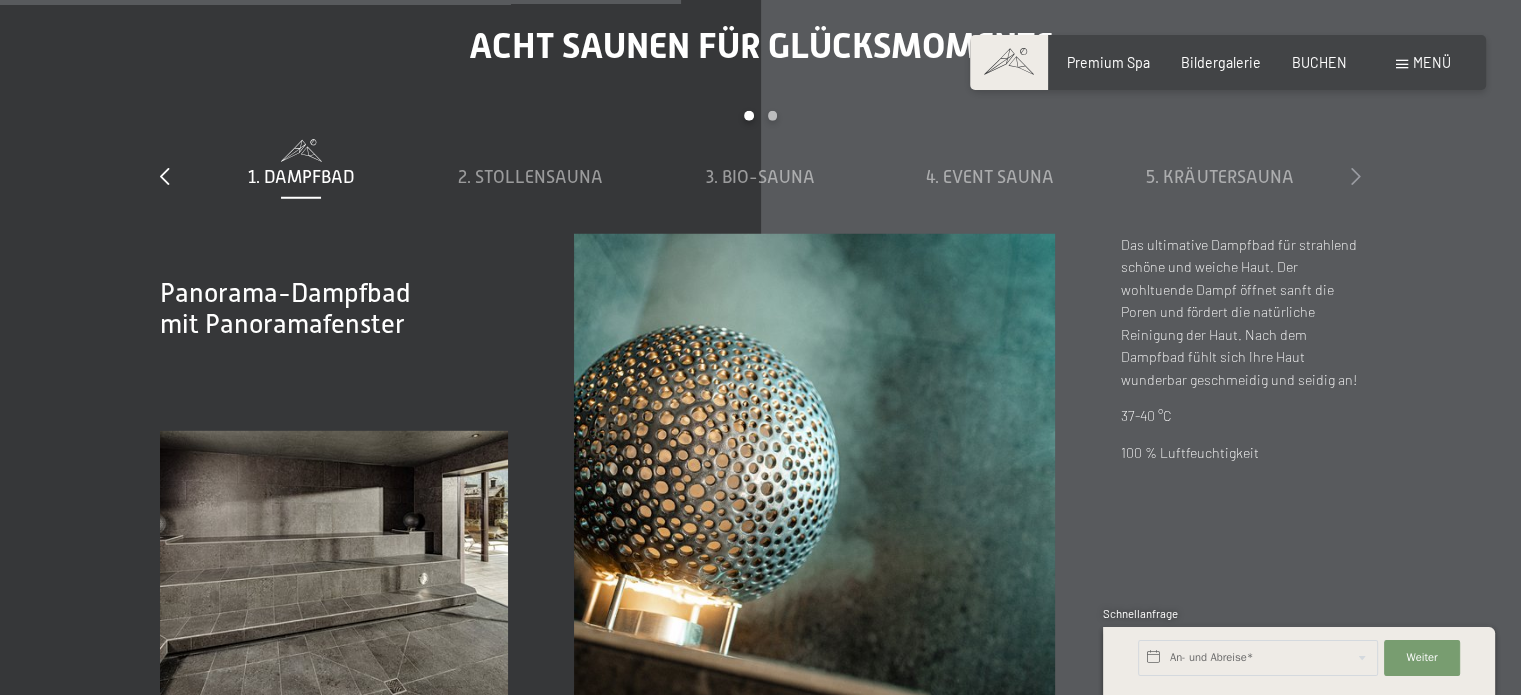 click at bounding box center [1356, 176] 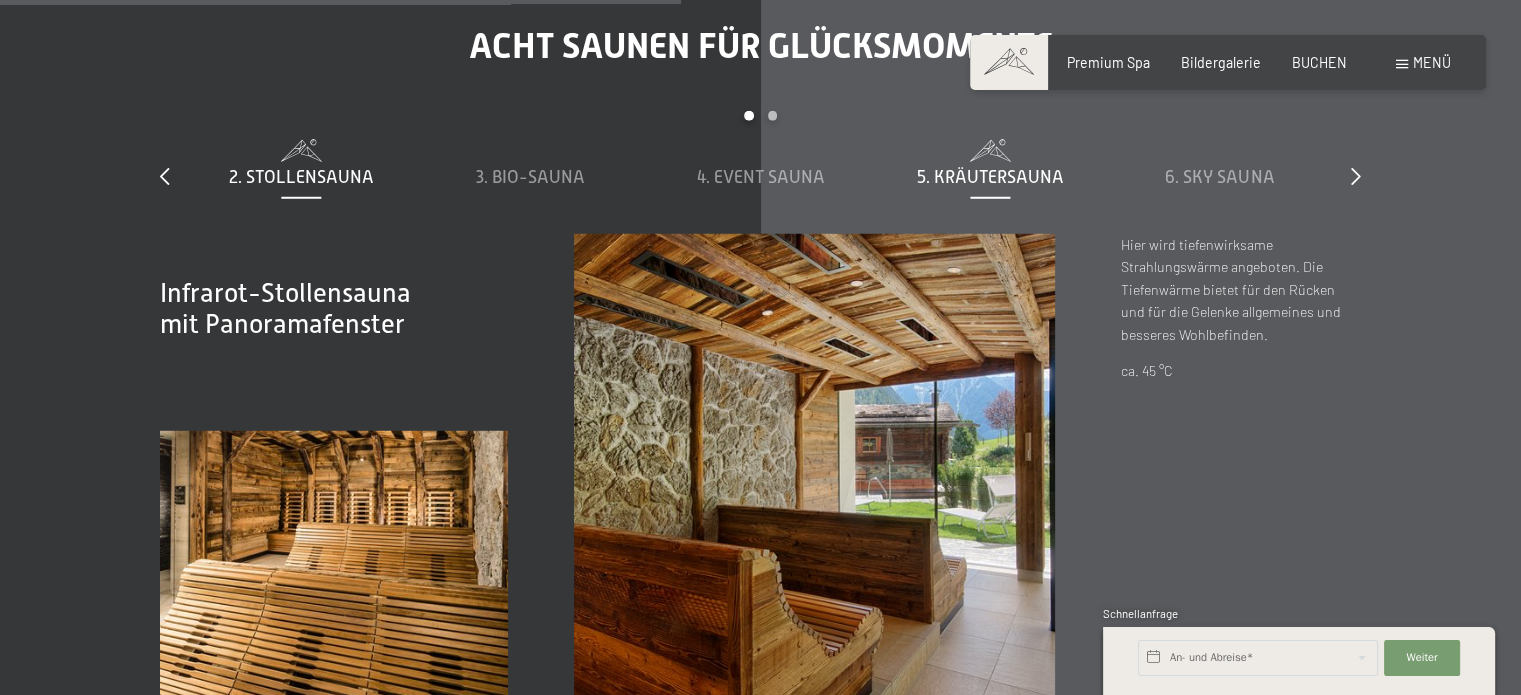 click on "5. Kräutersauna" at bounding box center (990, 177) 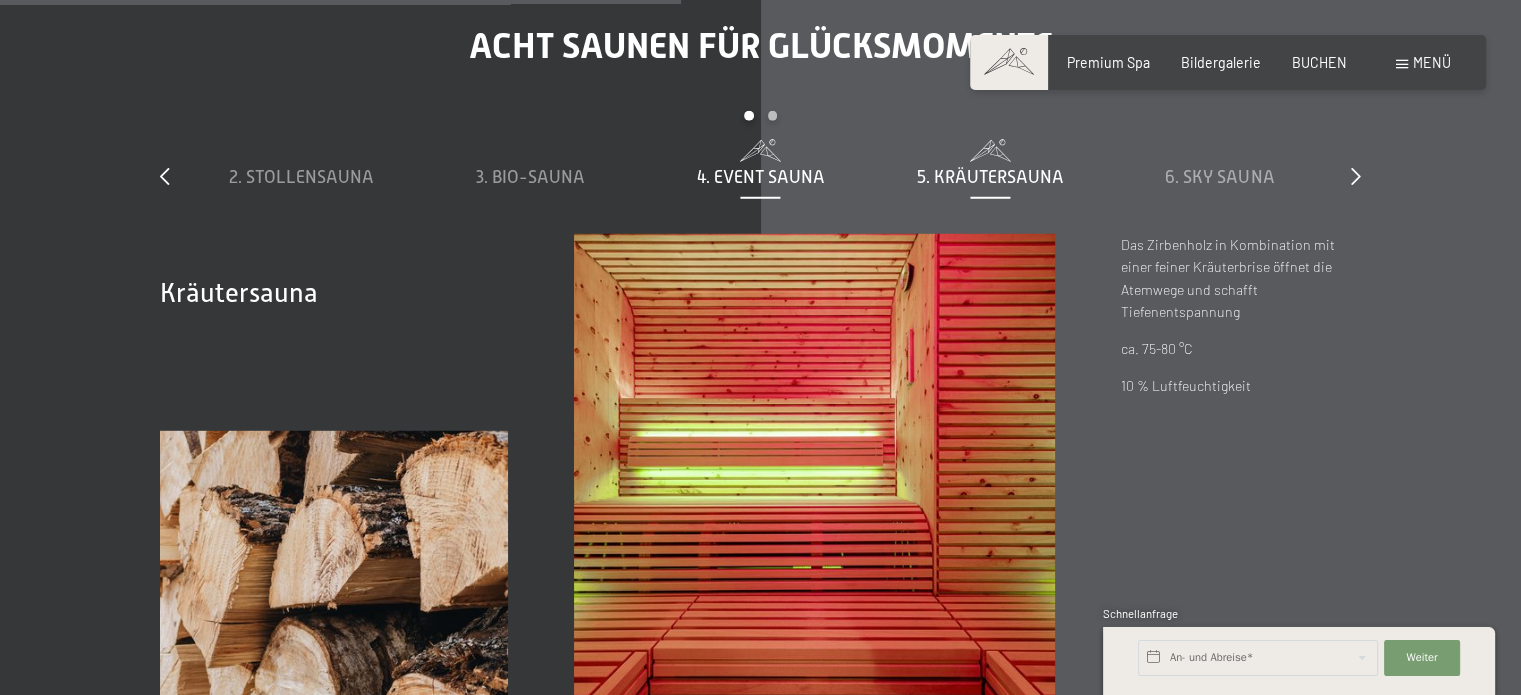 click on "4. Event Sauna" at bounding box center [760, 177] 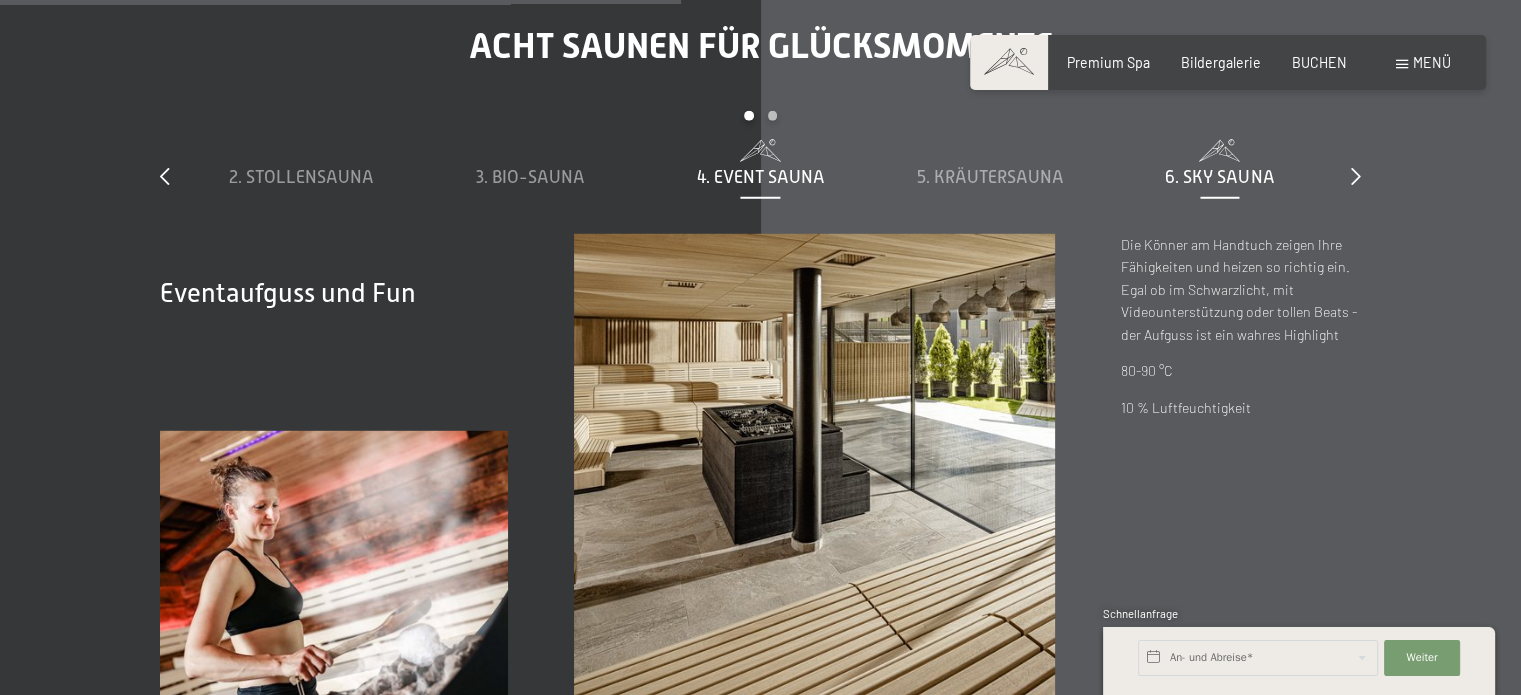 click on "6. Sky Sauna" at bounding box center [1219, 177] 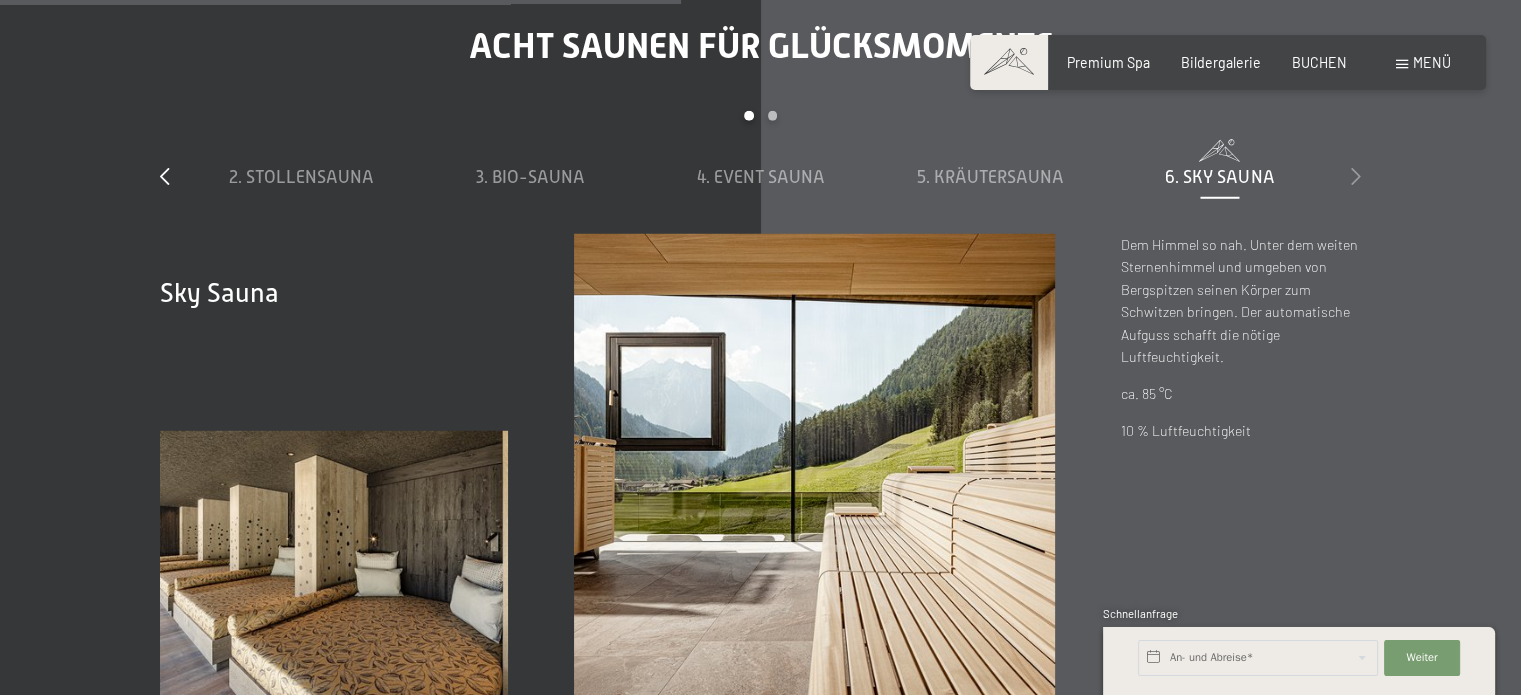 click at bounding box center (1356, 176) 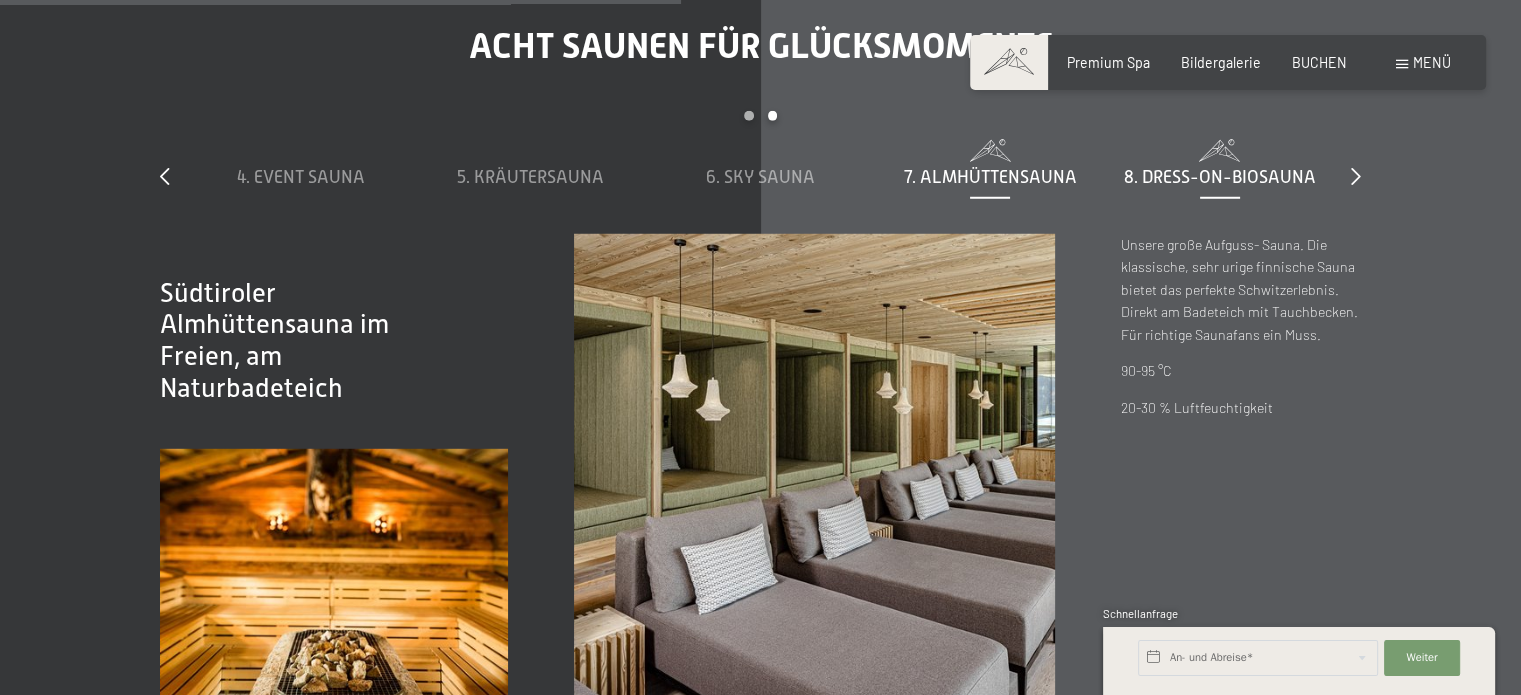 click on "8. Dress-on-Biosauna" at bounding box center [1220, 177] 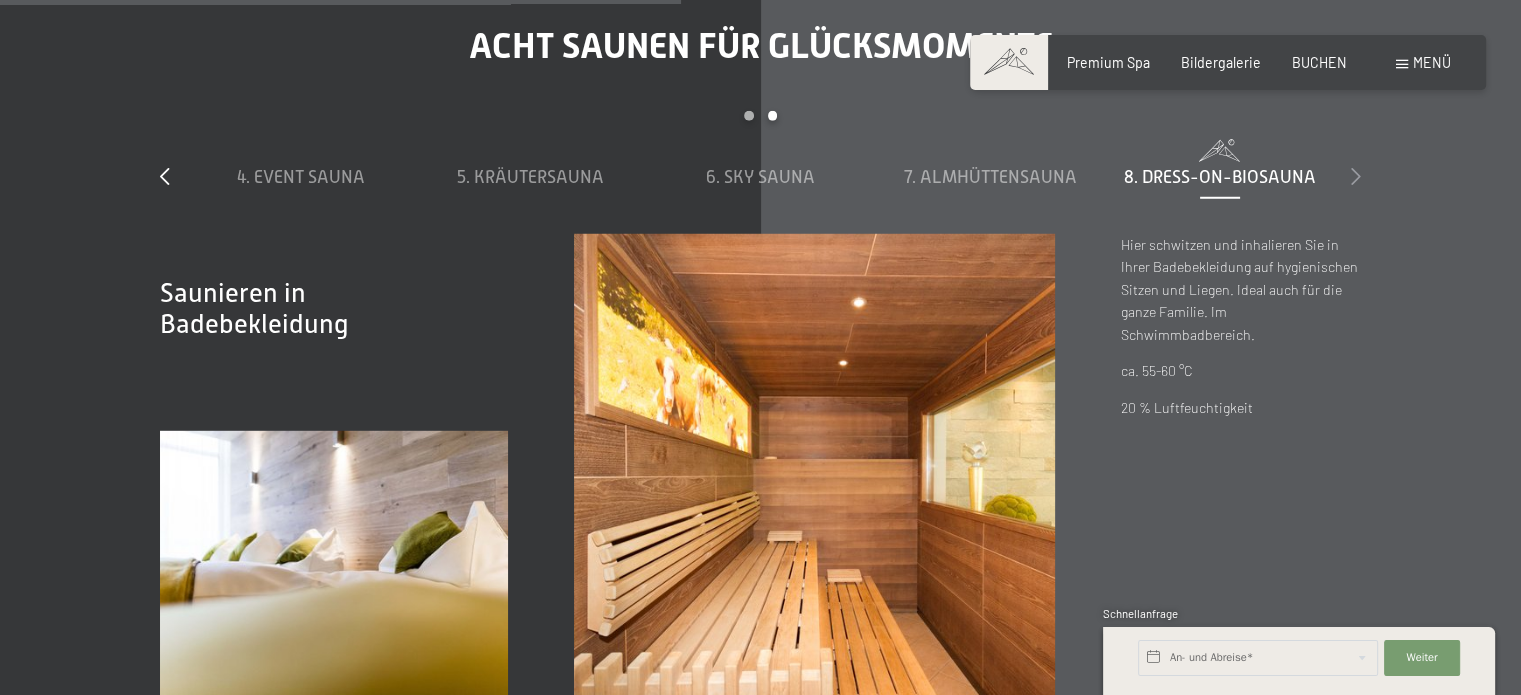 click at bounding box center [1356, 176] 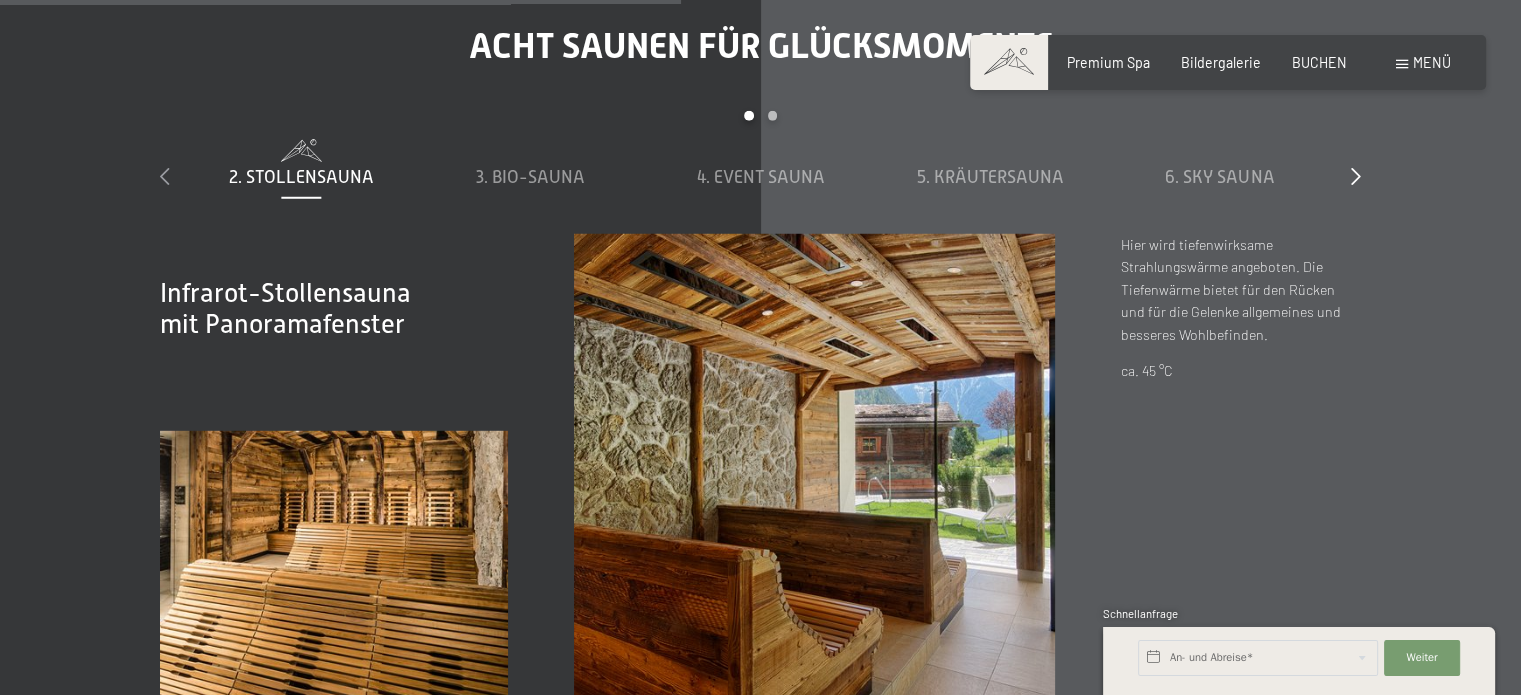 click at bounding box center [165, 176] 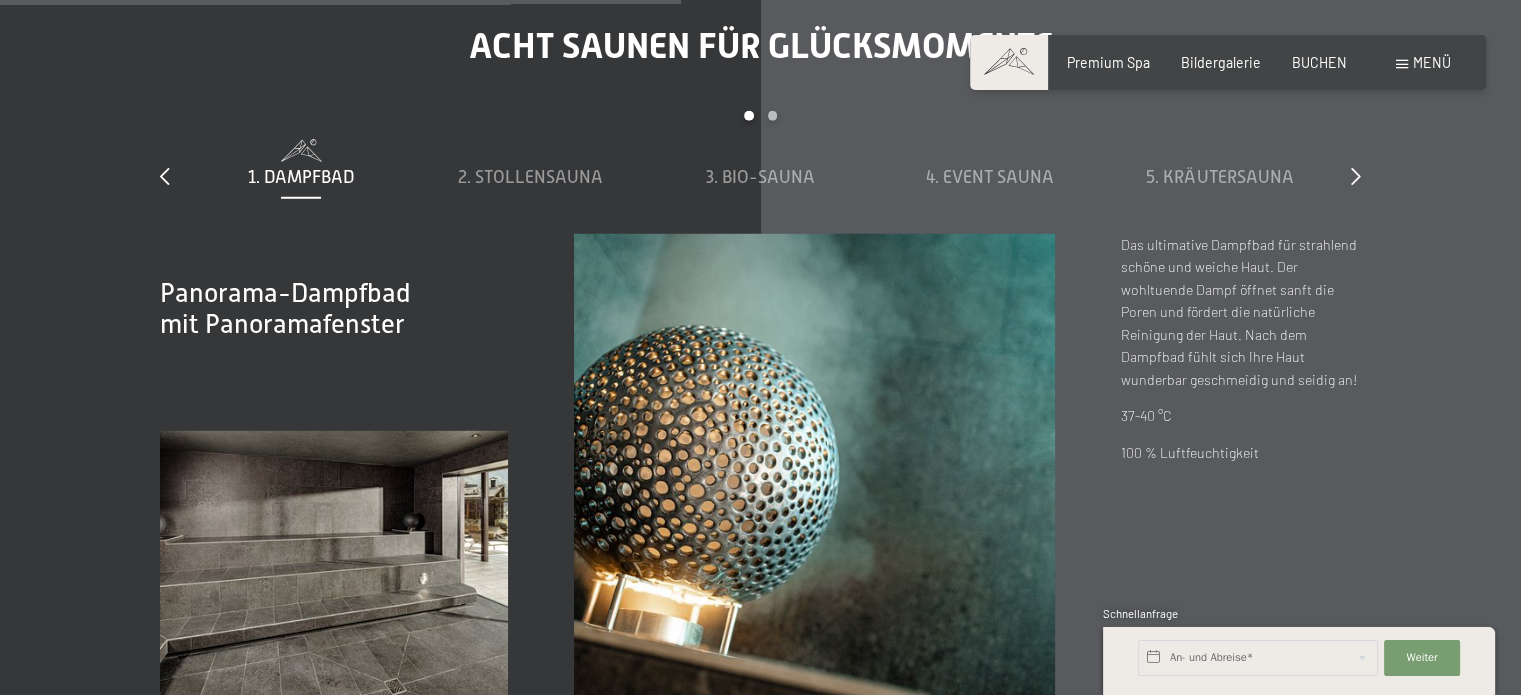 click on "1. Dampfbad" at bounding box center [301, 177] 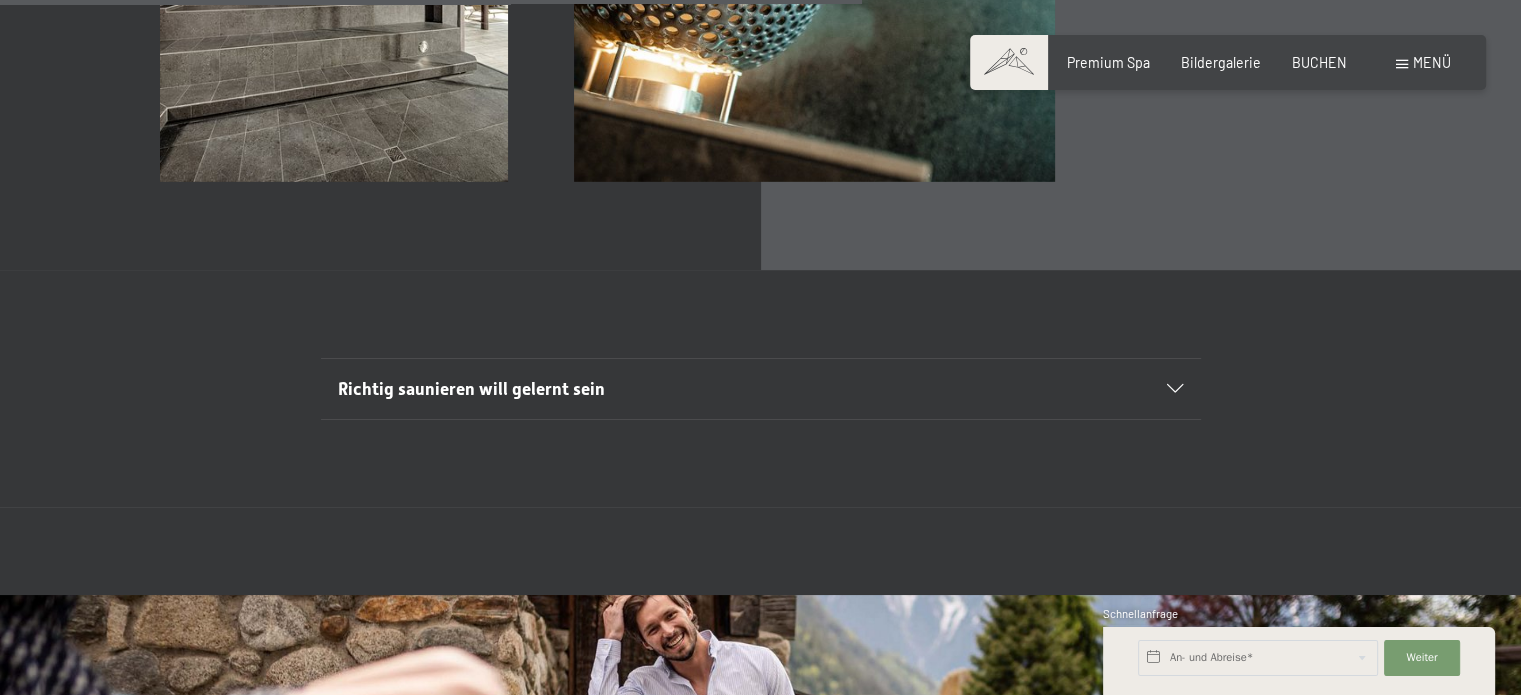 scroll, scrollTop: 6133, scrollLeft: 0, axis: vertical 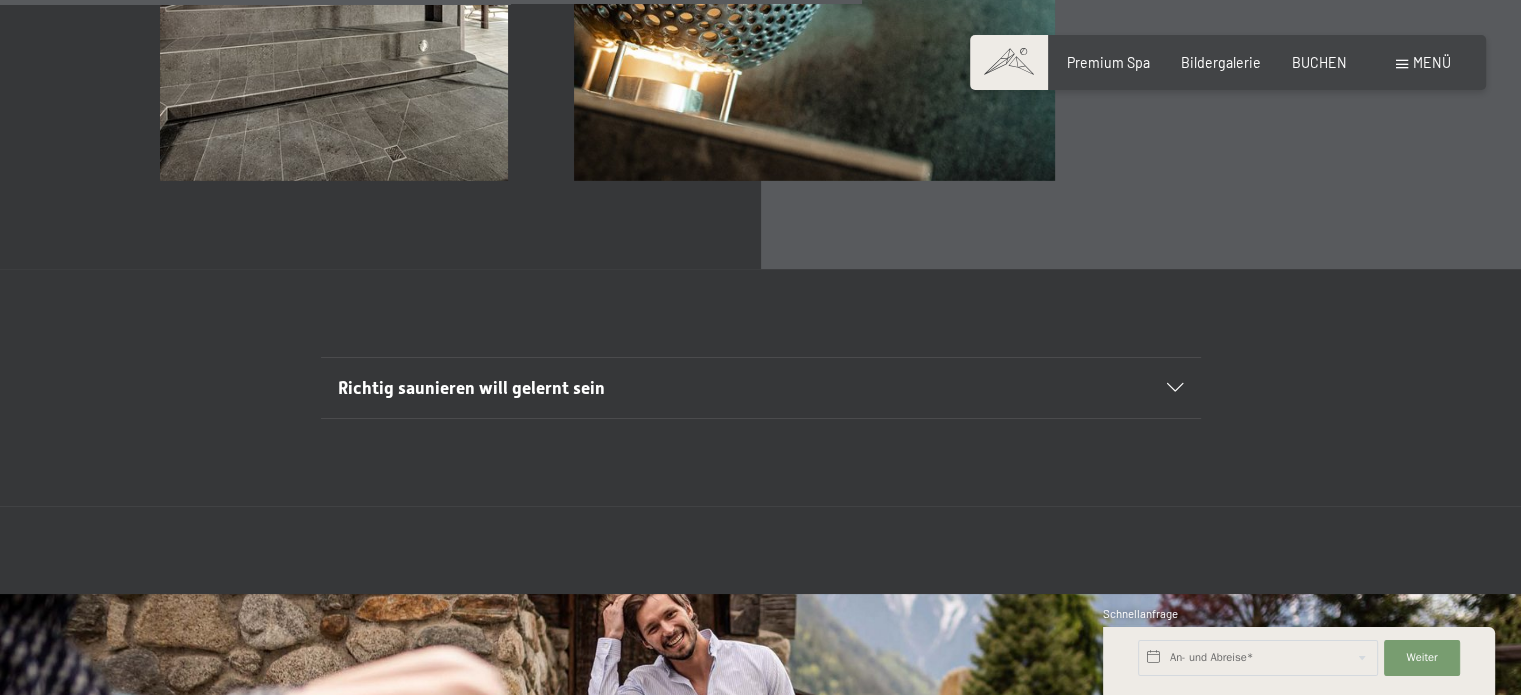 click on "Richtig saunieren will gelernt sein" at bounding box center [718, 388] 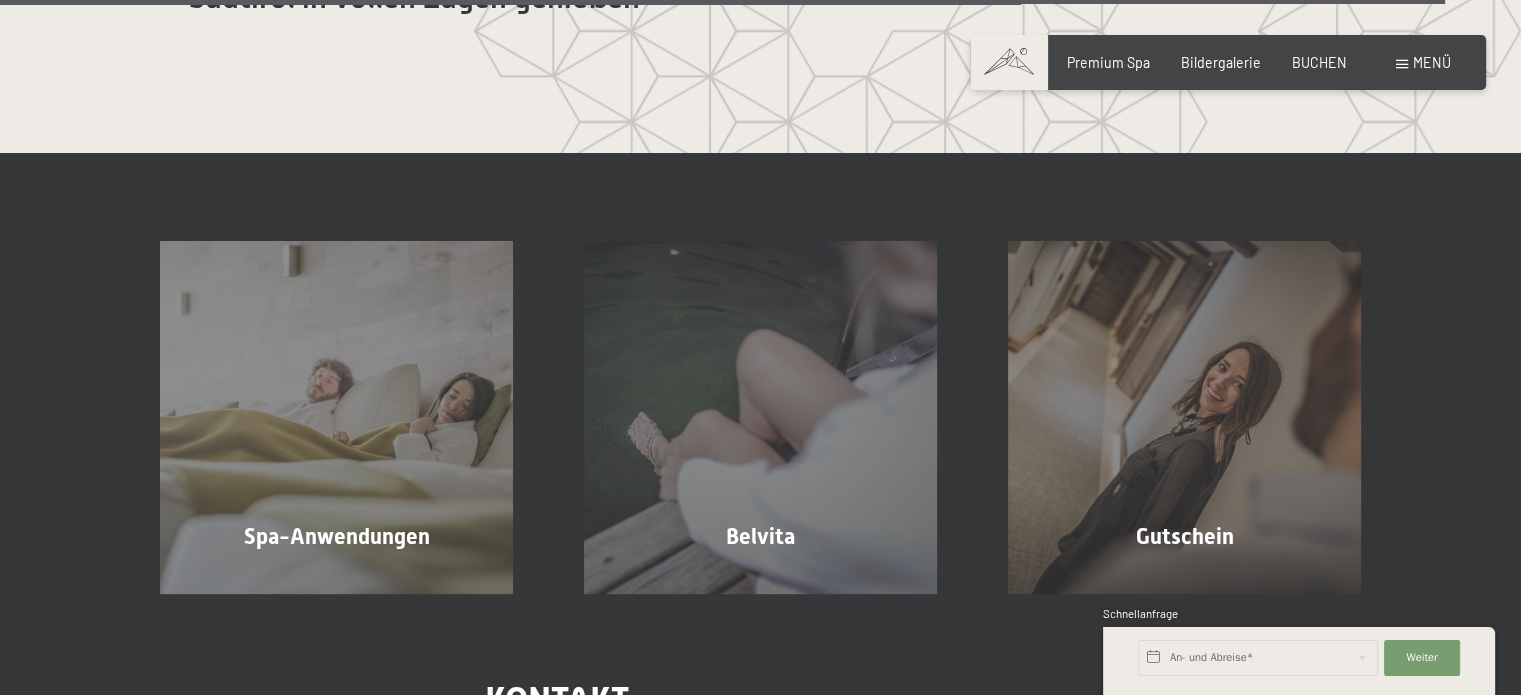 scroll, scrollTop: 10666, scrollLeft: 0, axis: vertical 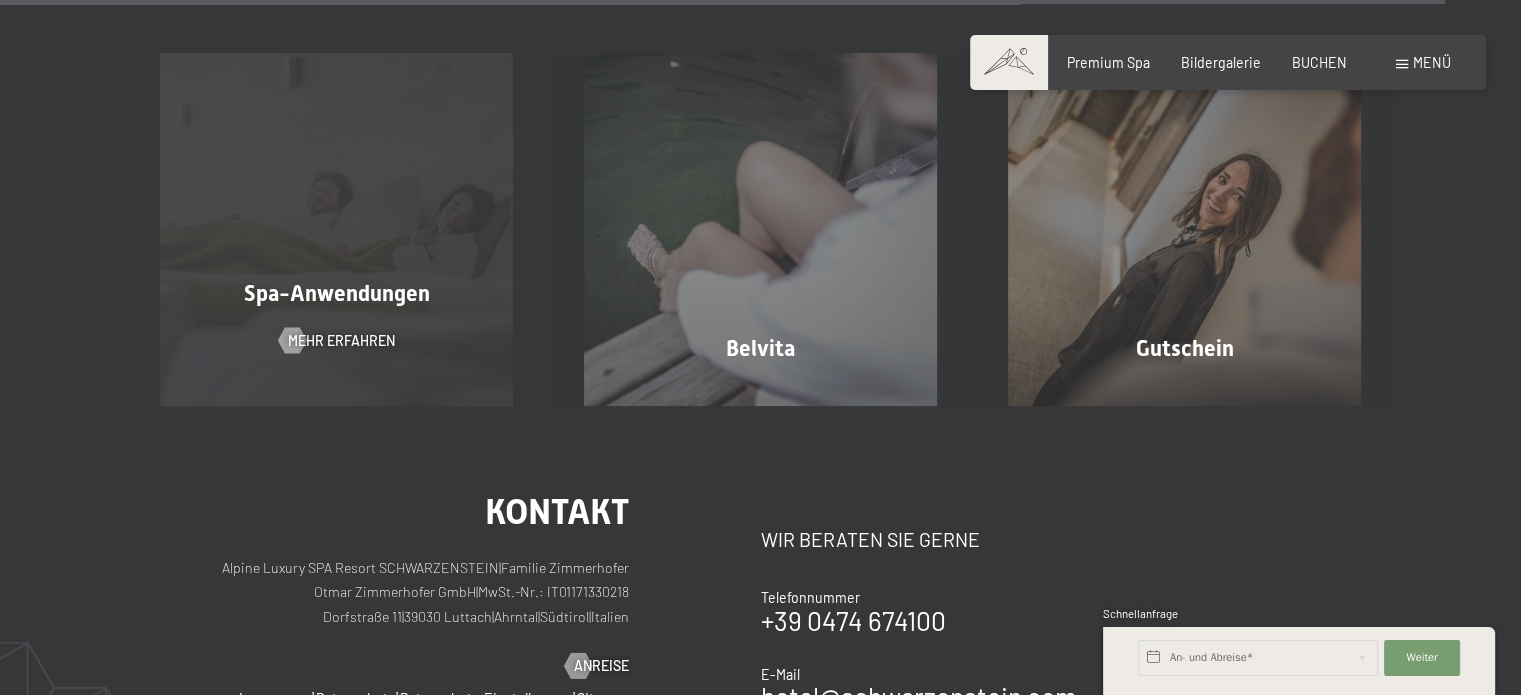 click on "Spa-Anwendungen" at bounding box center (337, 293) 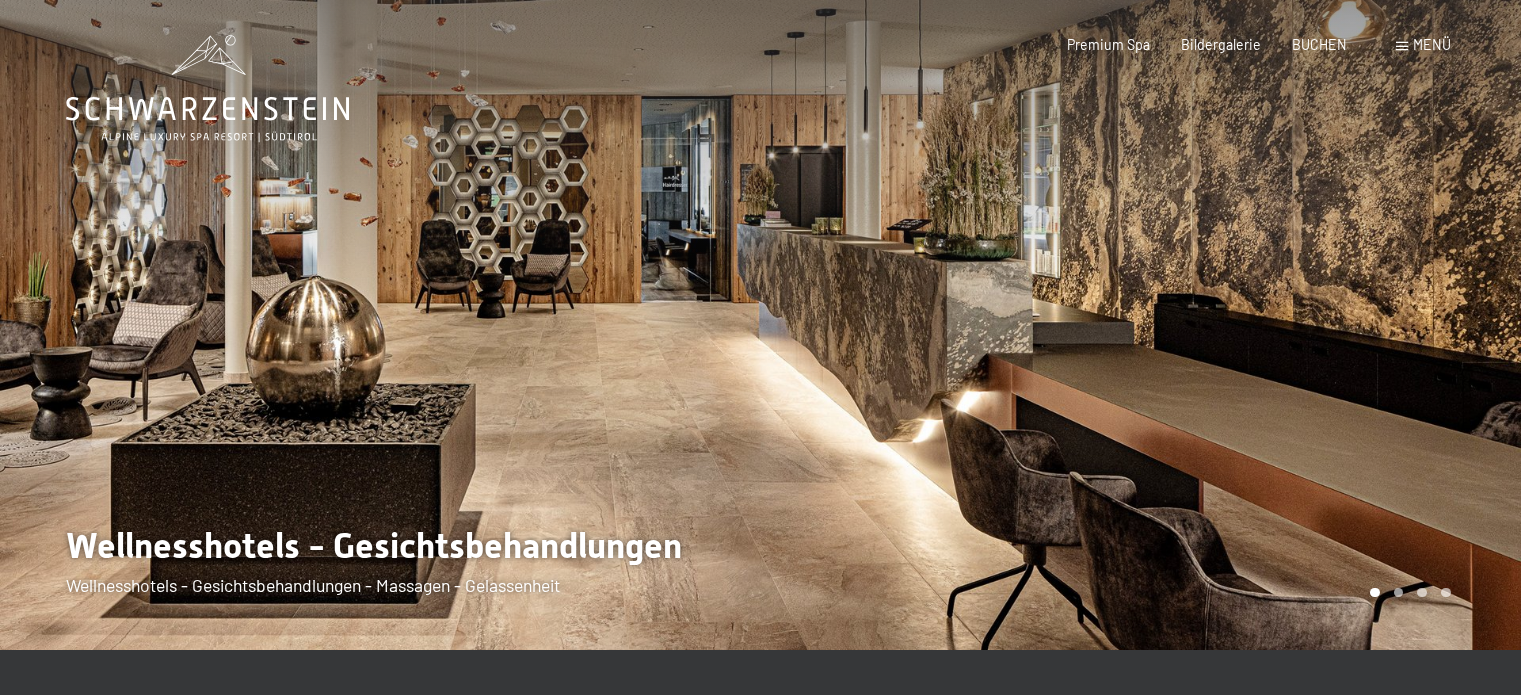 scroll, scrollTop: 0, scrollLeft: 0, axis: both 